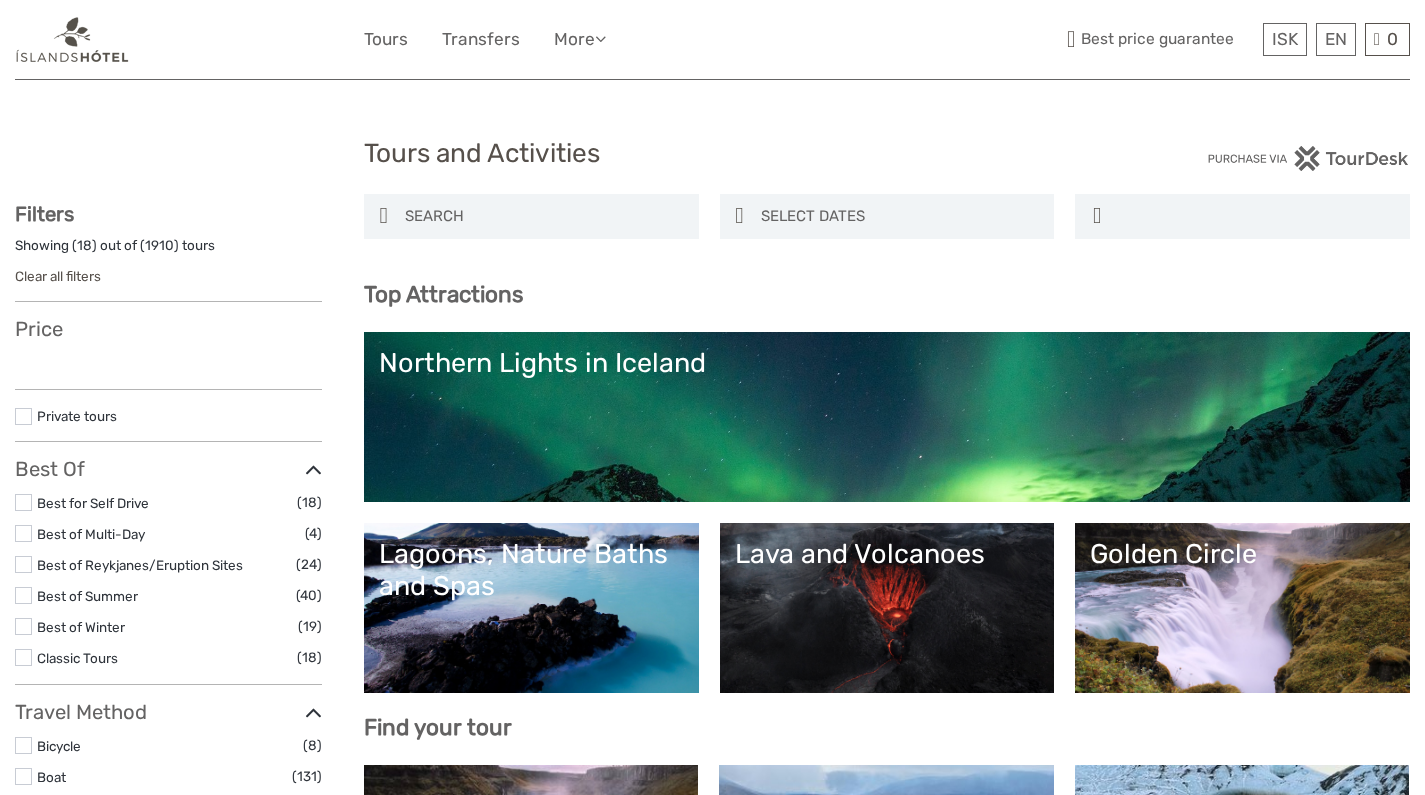 select 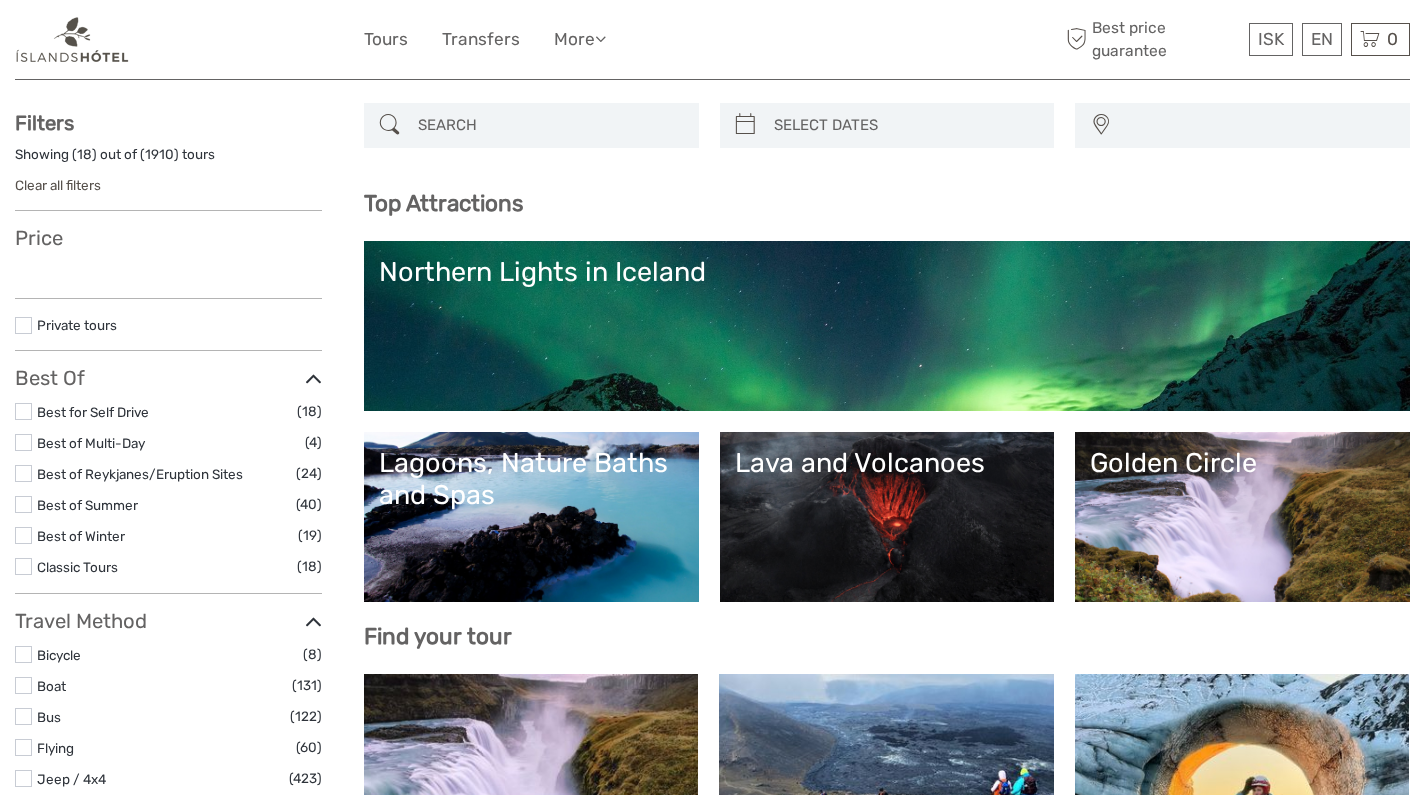 scroll, scrollTop: 91, scrollLeft: 0, axis: vertical 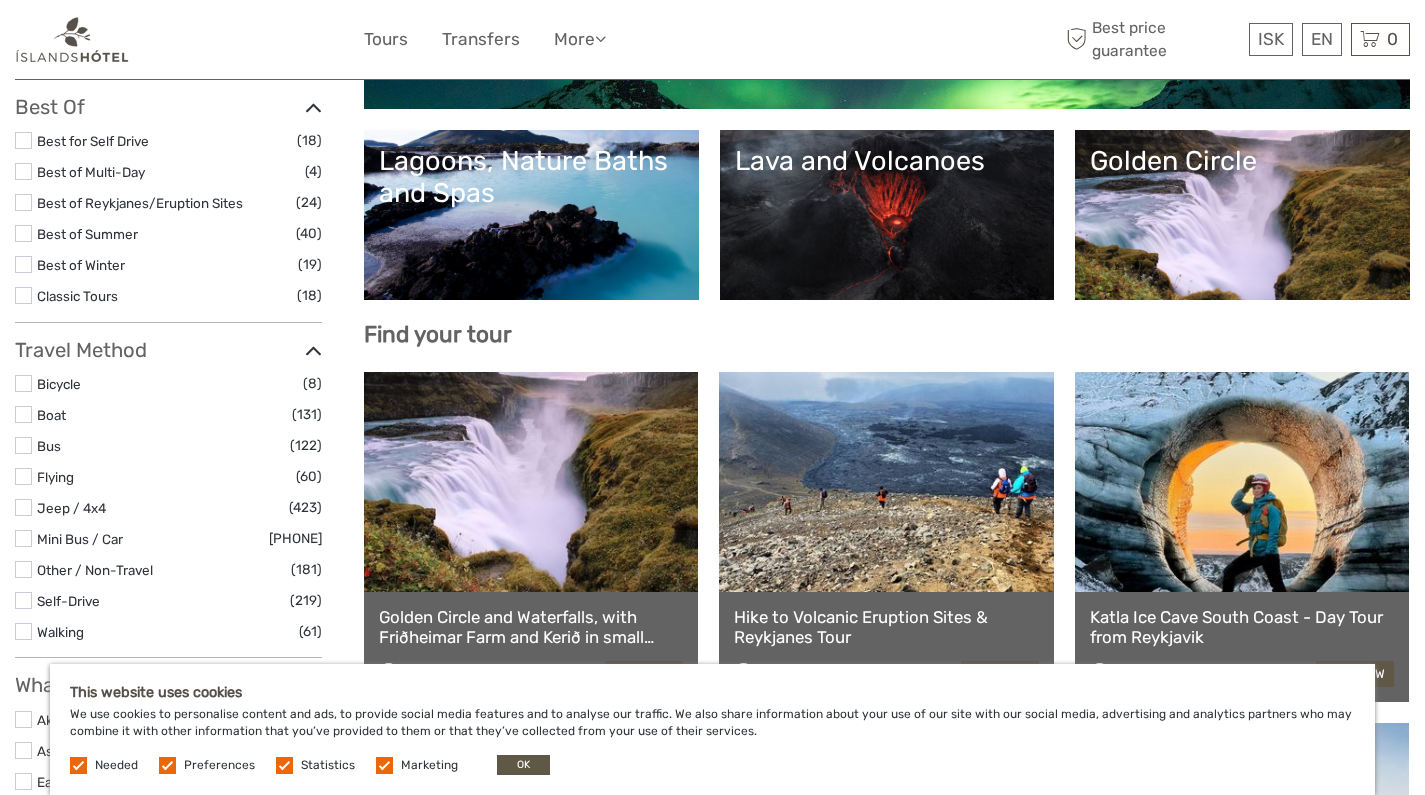 click on "Lava and Volcanoes" at bounding box center (887, 161) 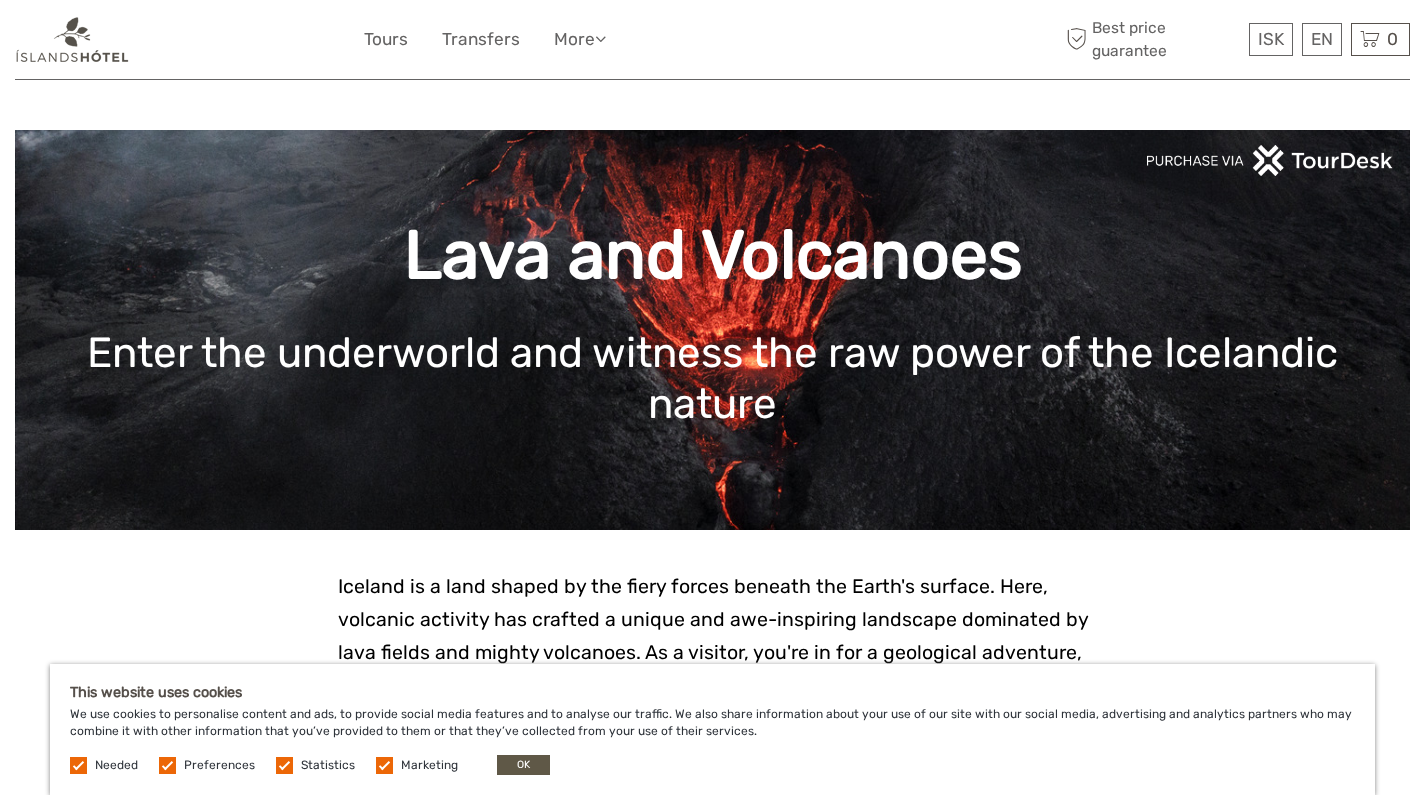 scroll, scrollTop: 0, scrollLeft: 0, axis: both 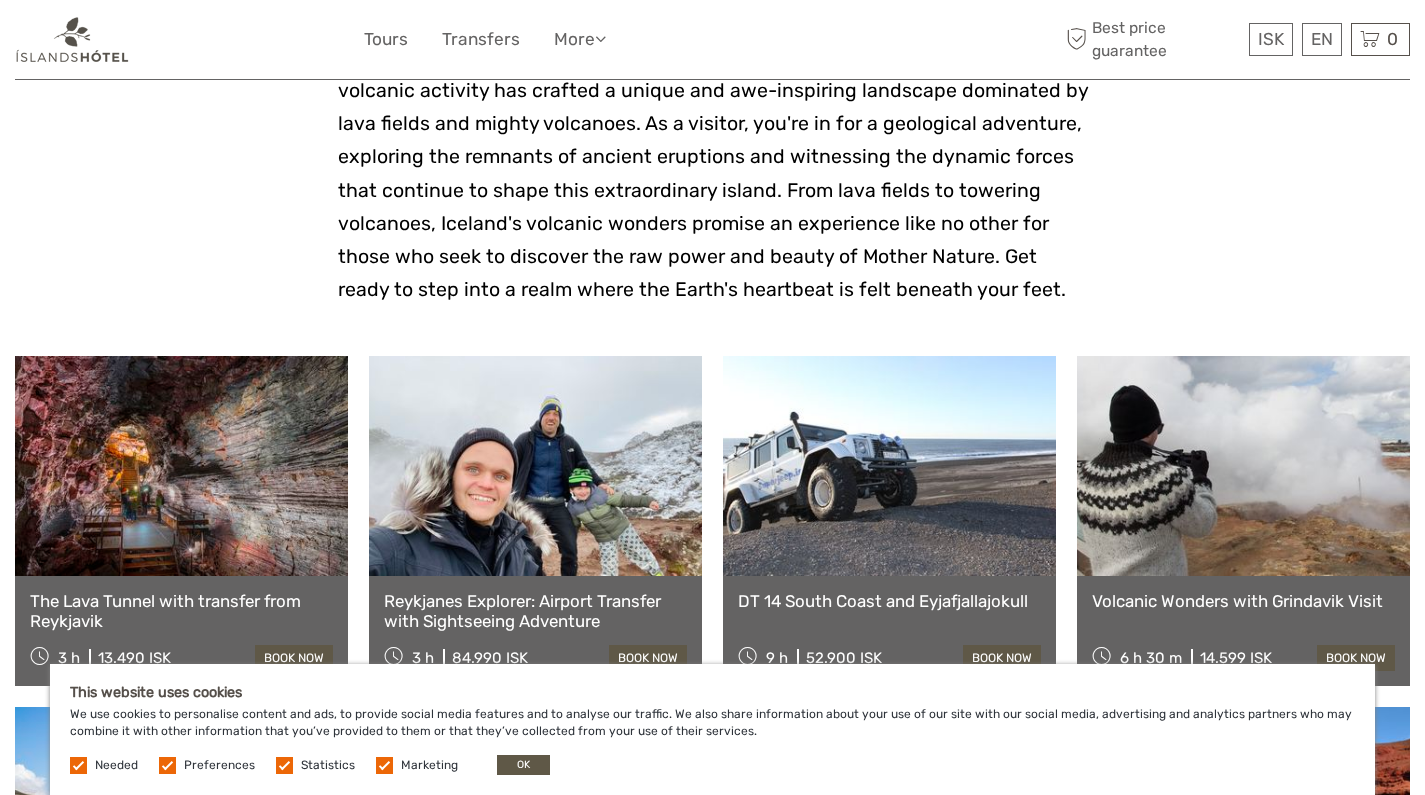click on "OK" at bounding box center (523, 765) 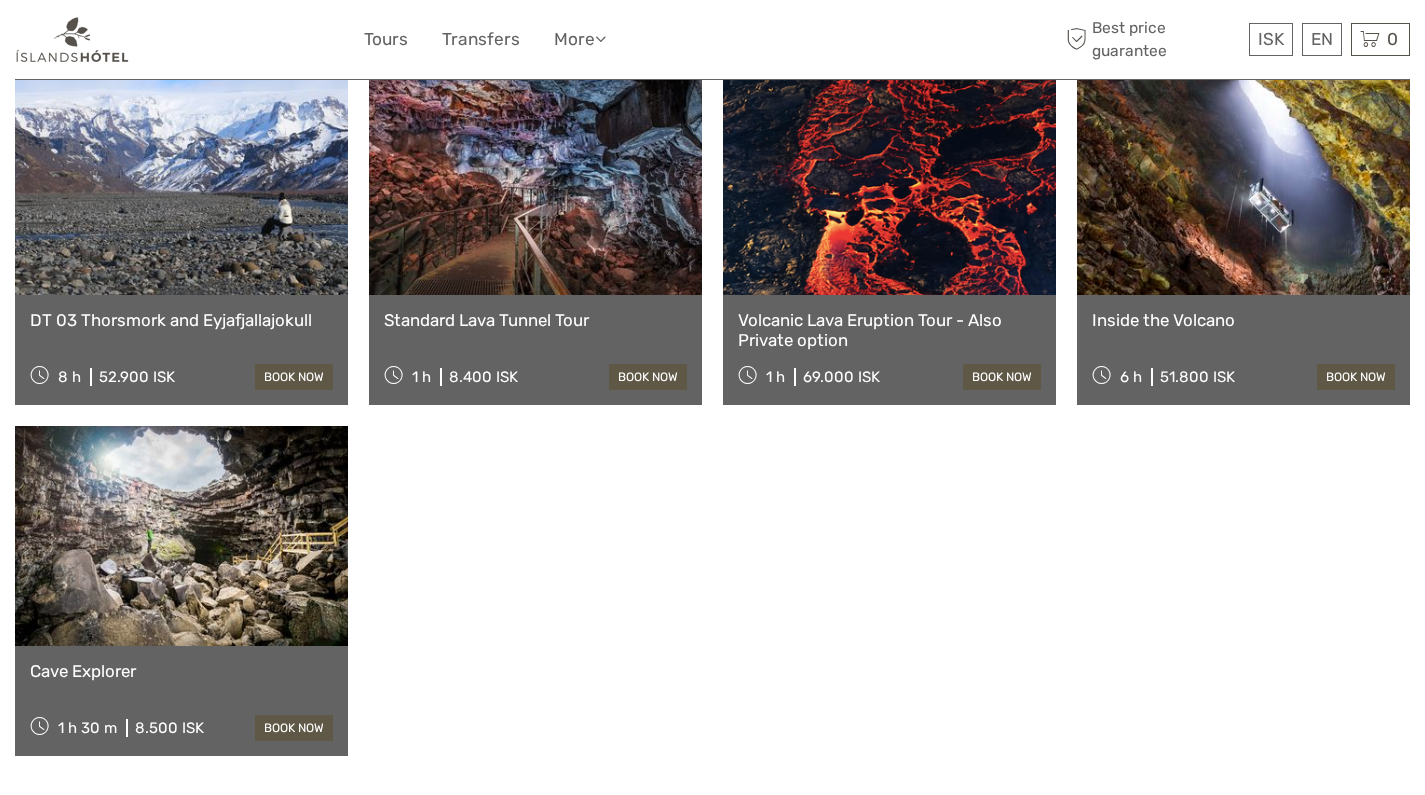 scroll, scrollTop: 1507, scrollLeft: 0, axis: vertical 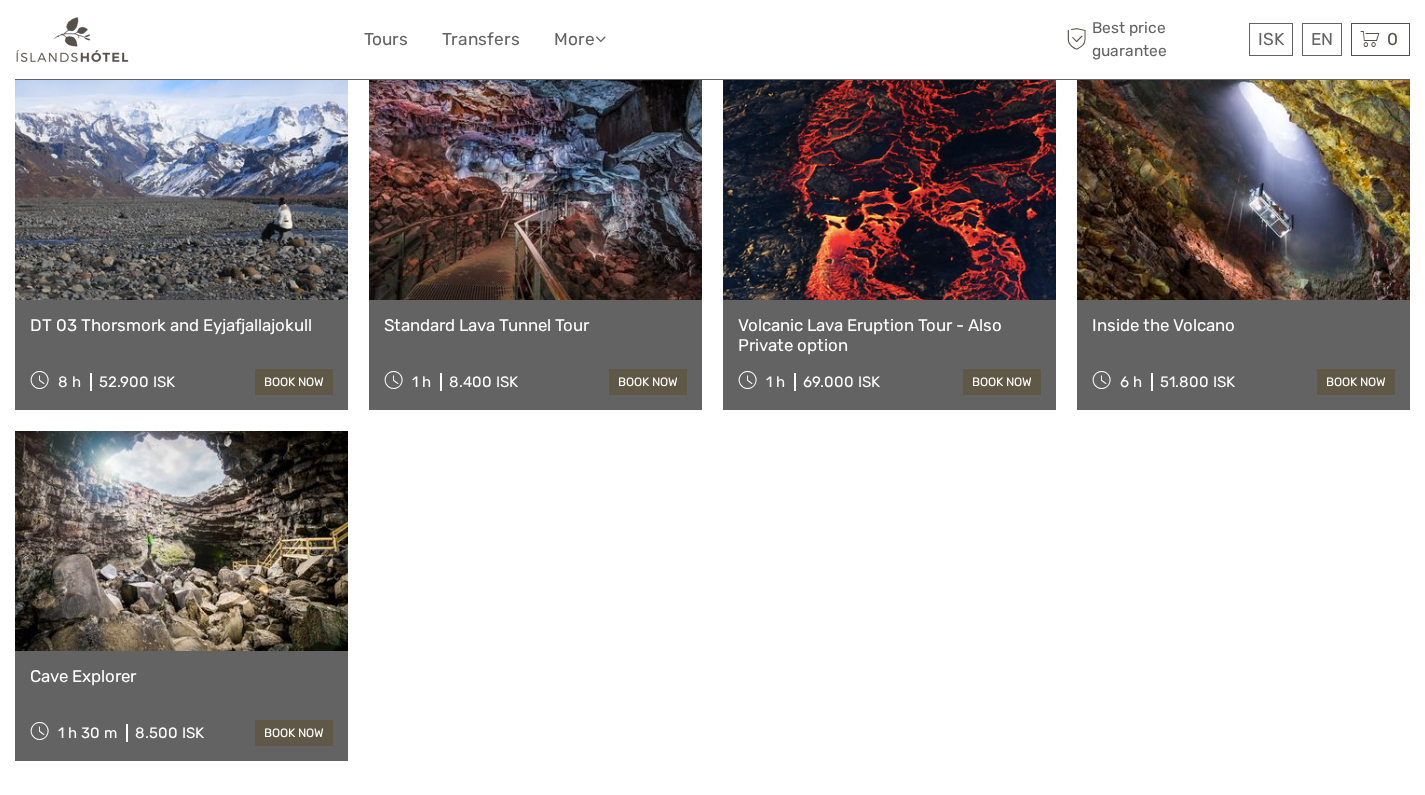 click at bounding box center [1243, 190] 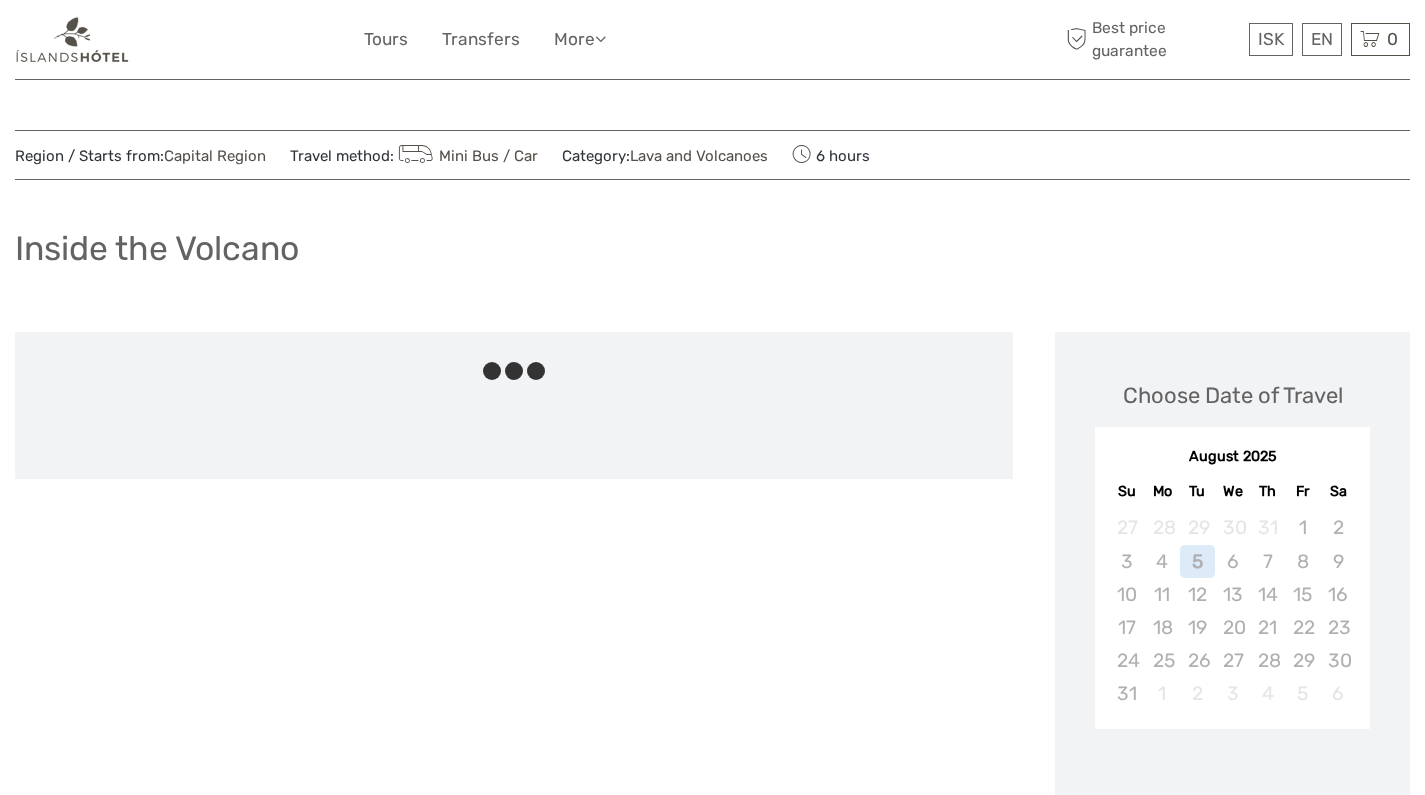 scroll, scrollTop: 0, scrollLeft: 0, axis: both 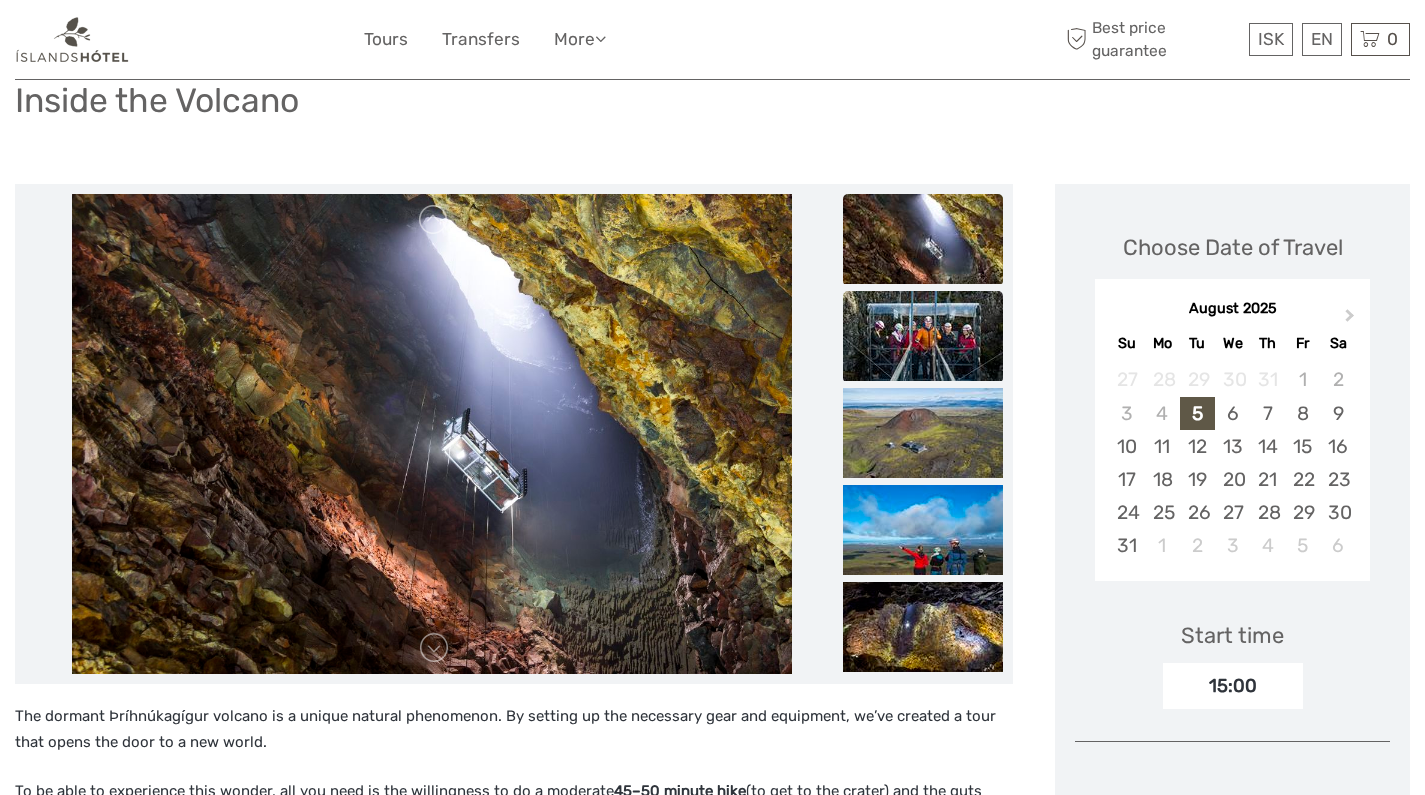 click at bounding box center [923, 336] 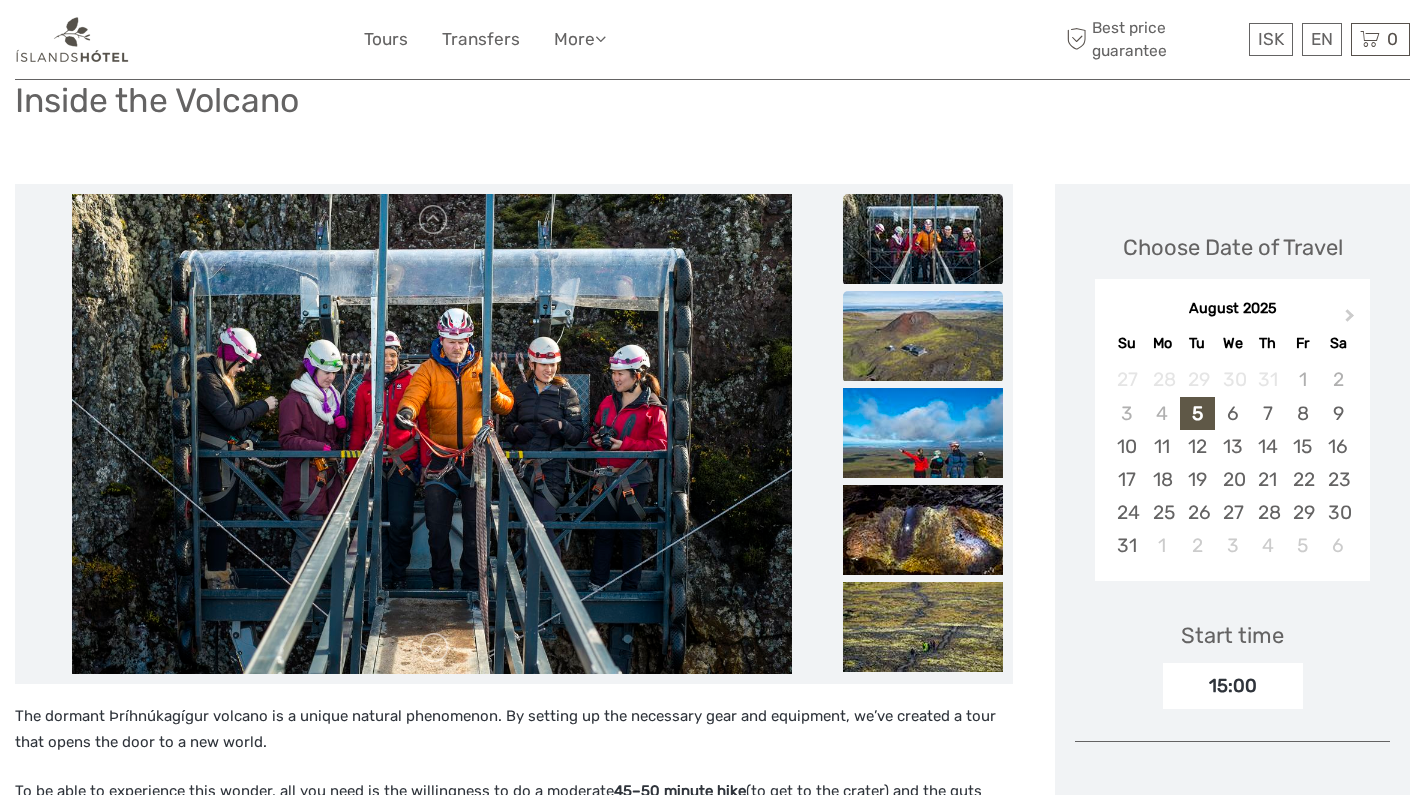 click at bounding box center [923, 336] 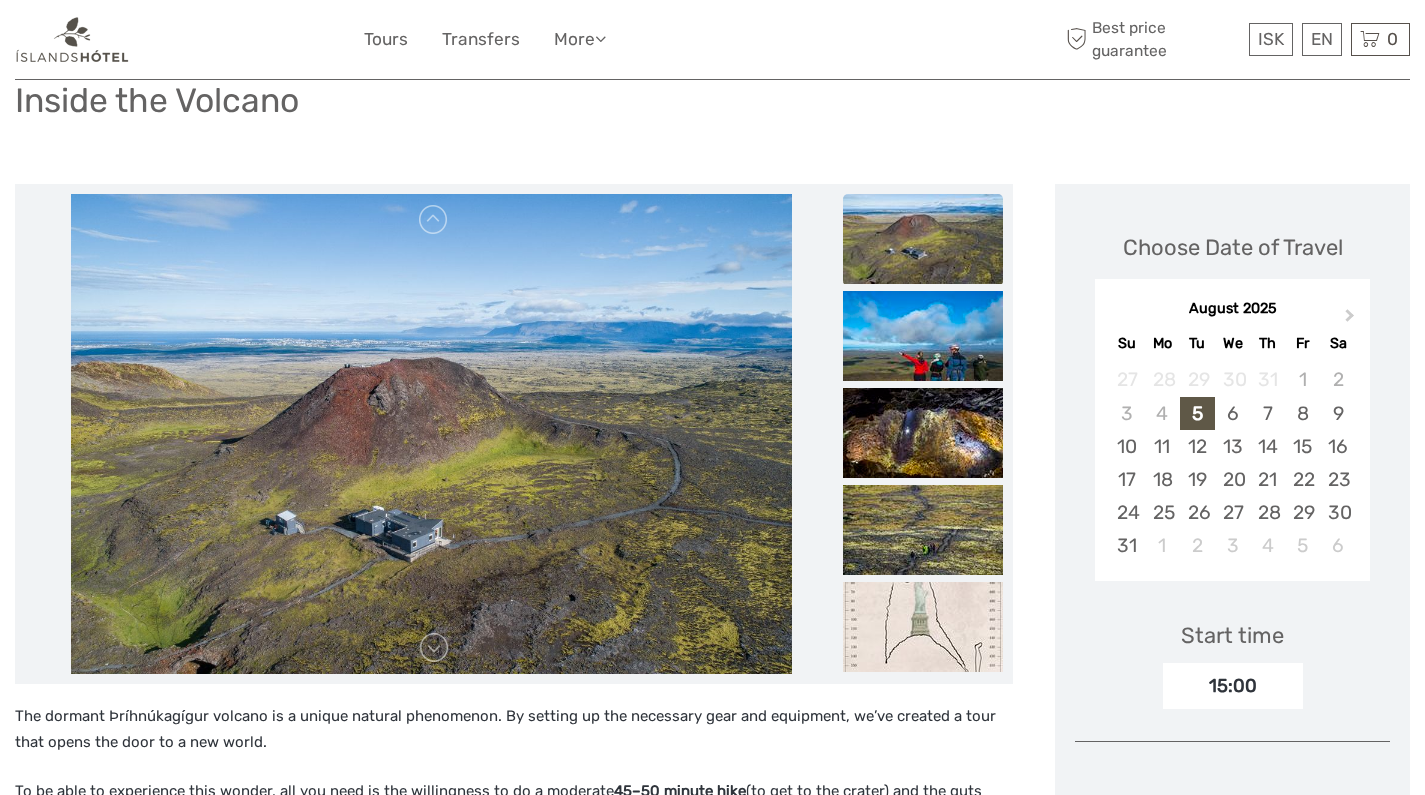 click at bounding box center (923, 336) 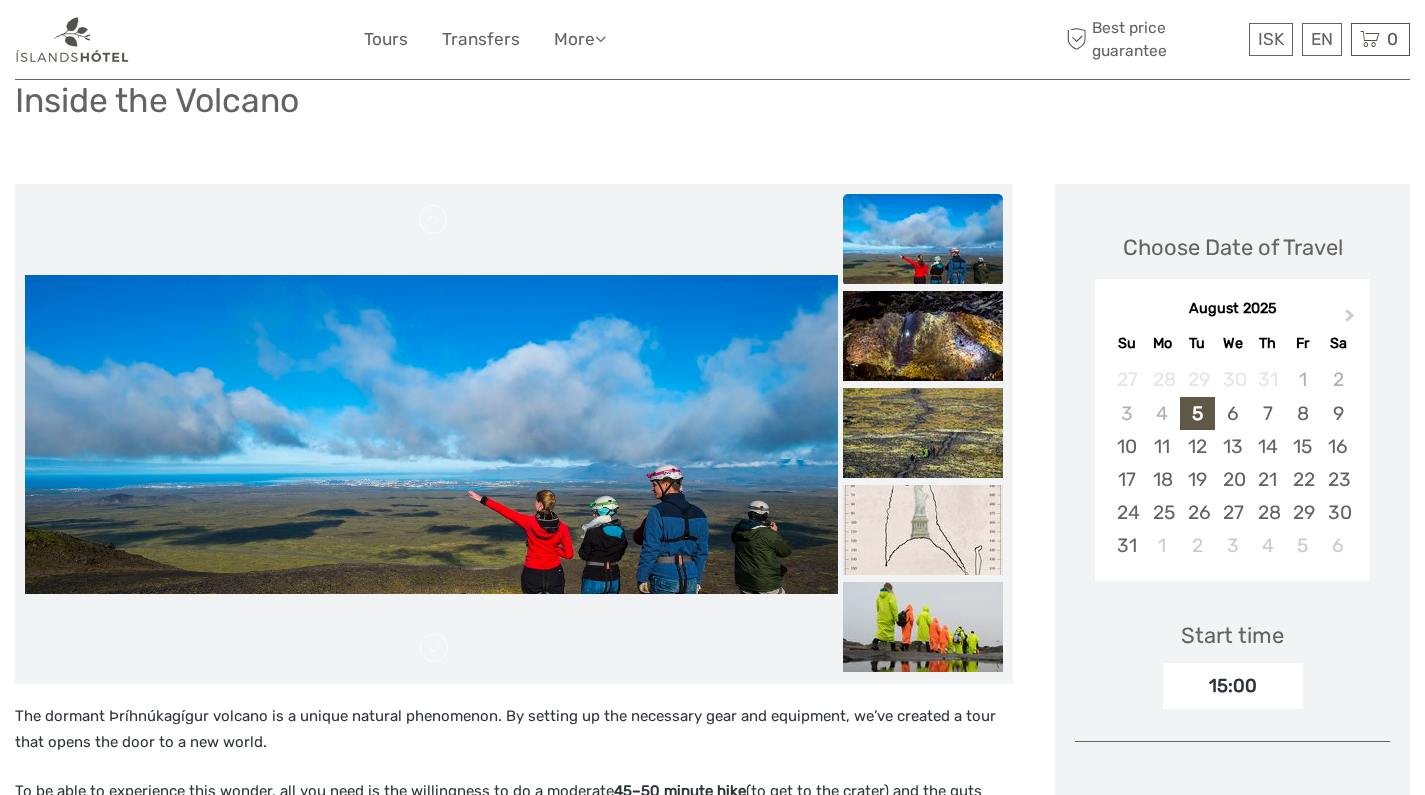 click at bounding box center [923, 336] 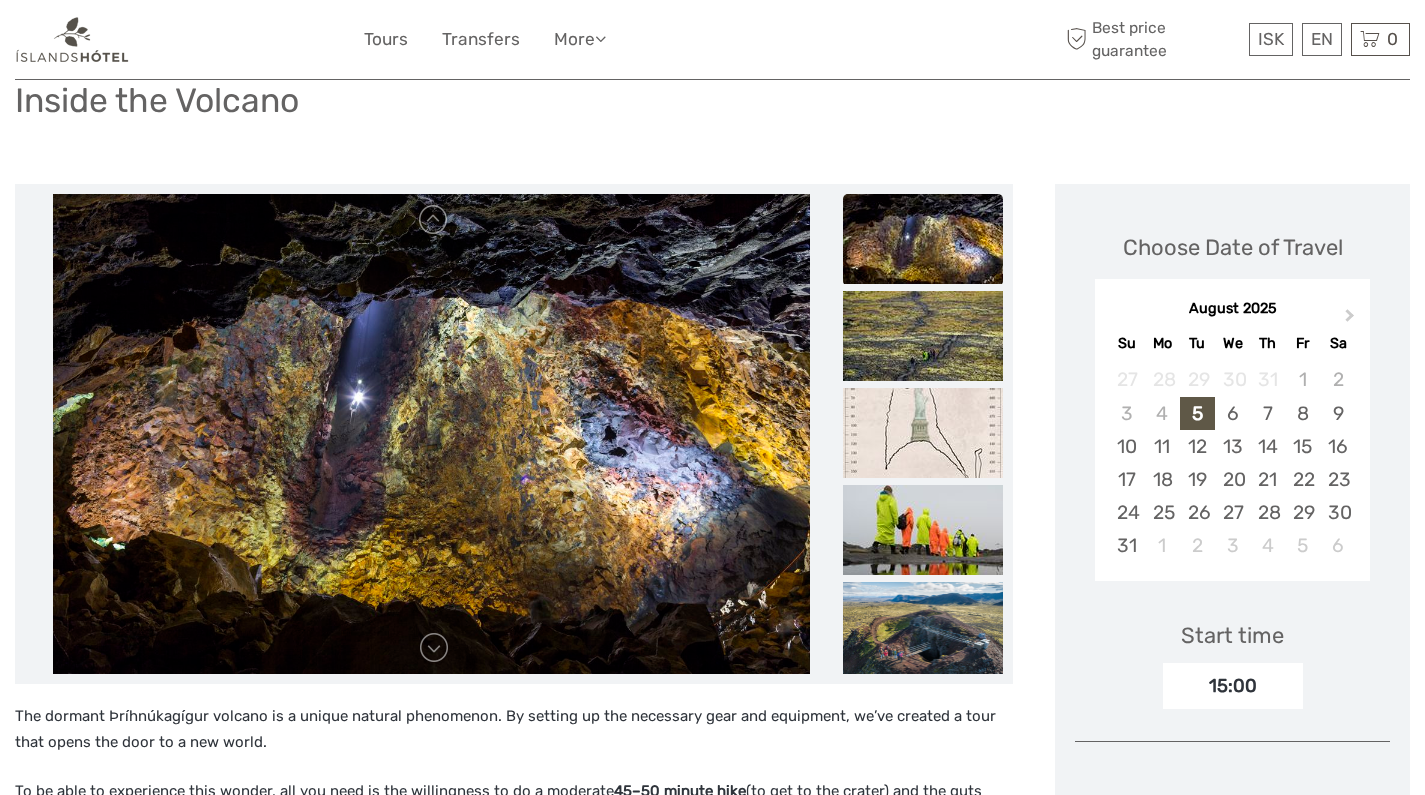 click at bounding box center (923, 336) 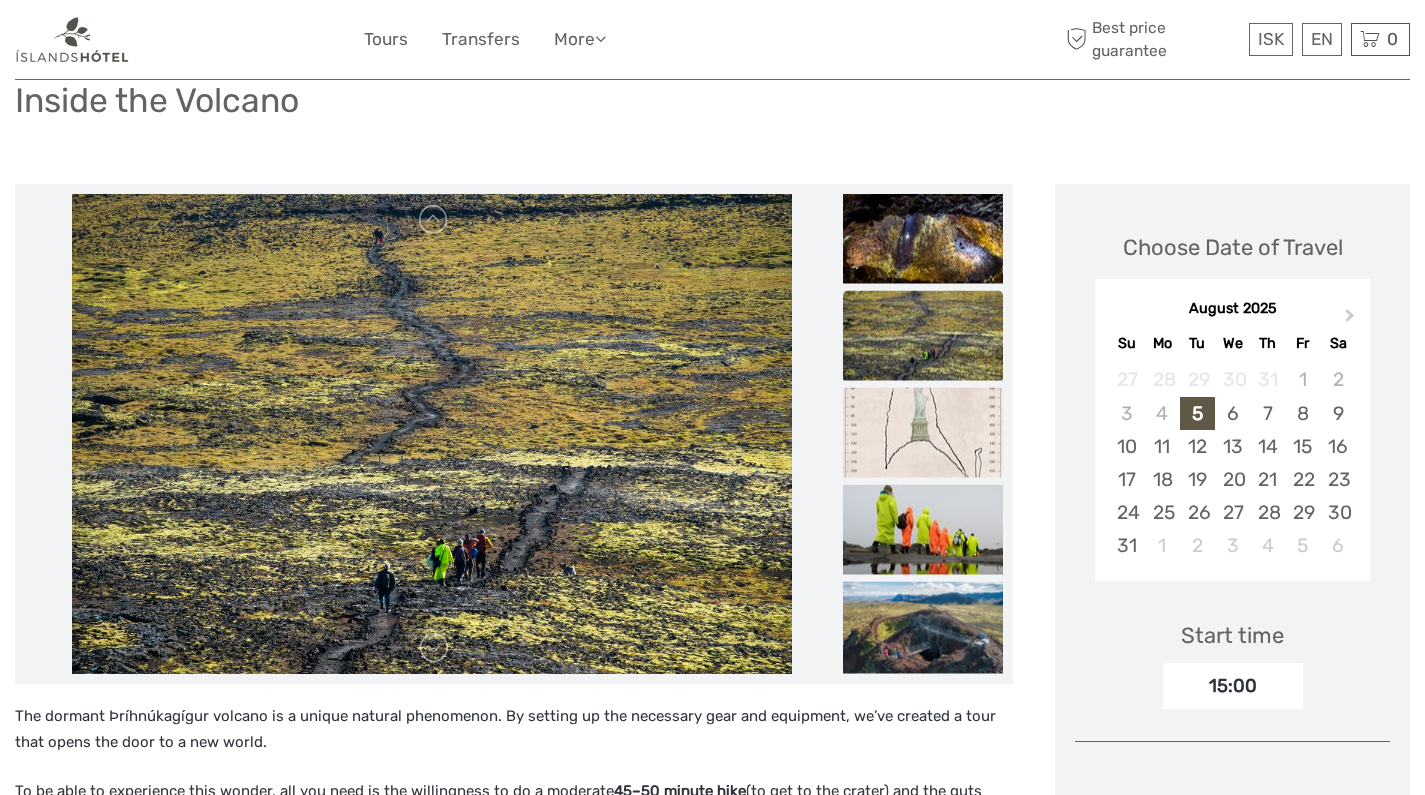 click at bounding box center [923, 336] 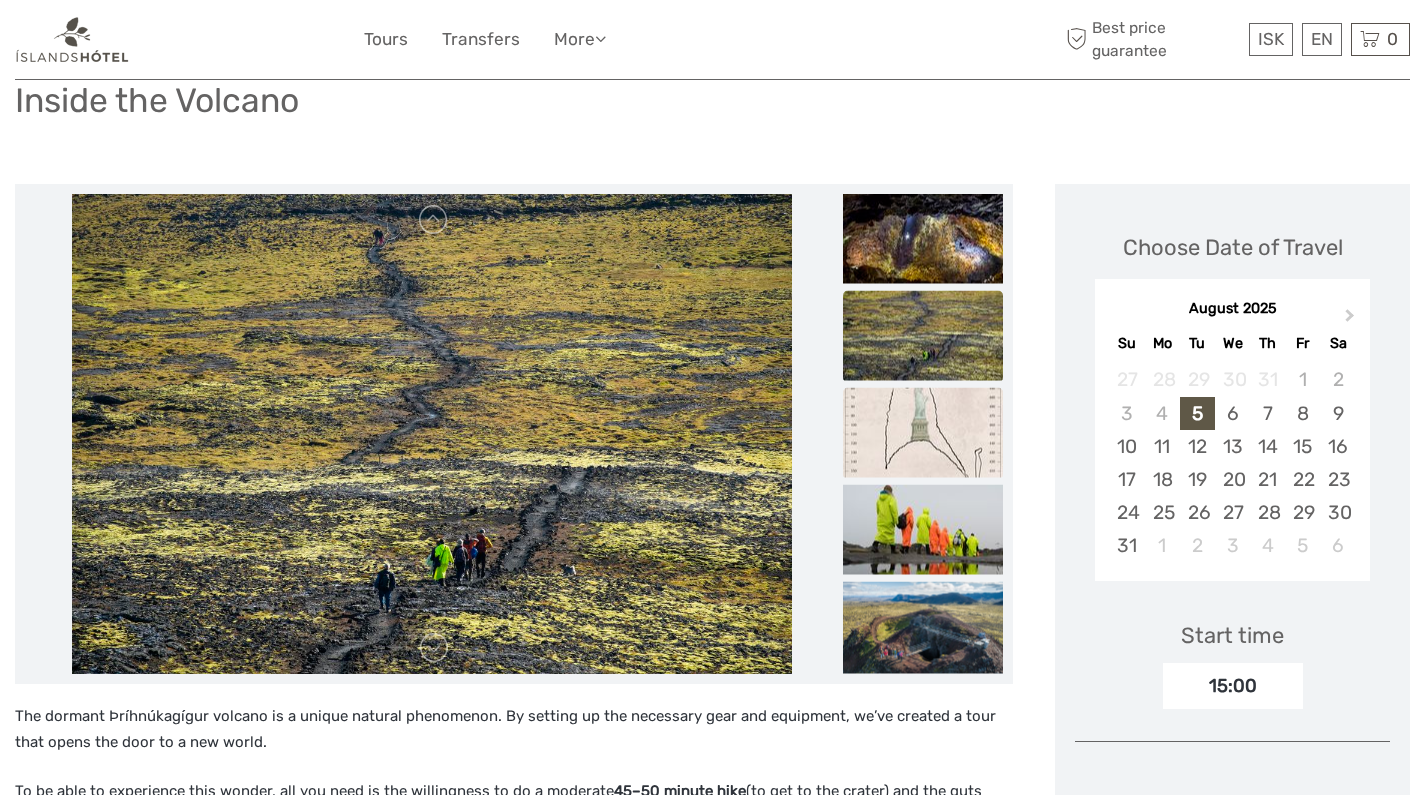 click at bounding box center (923, 433) 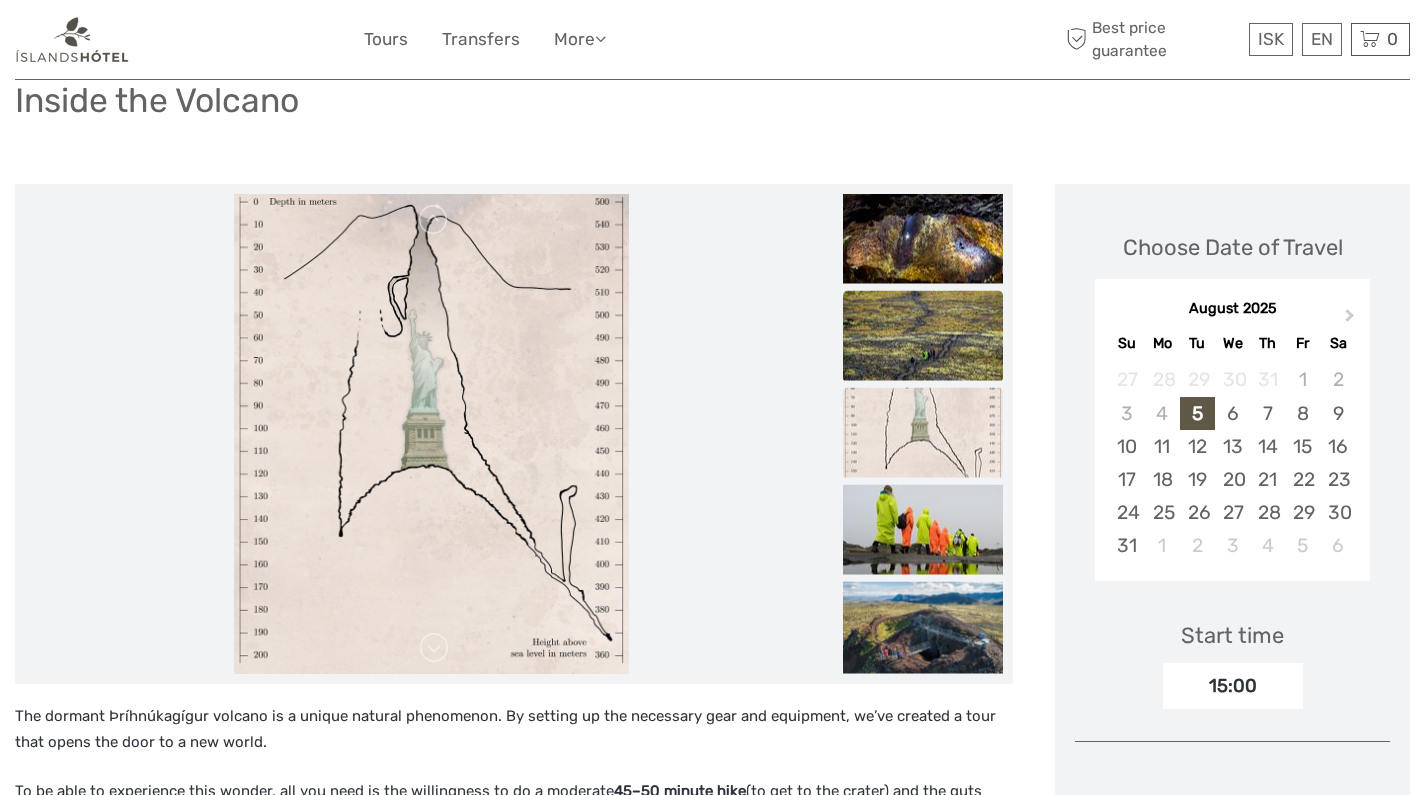 click at bounding box center [923, 336] 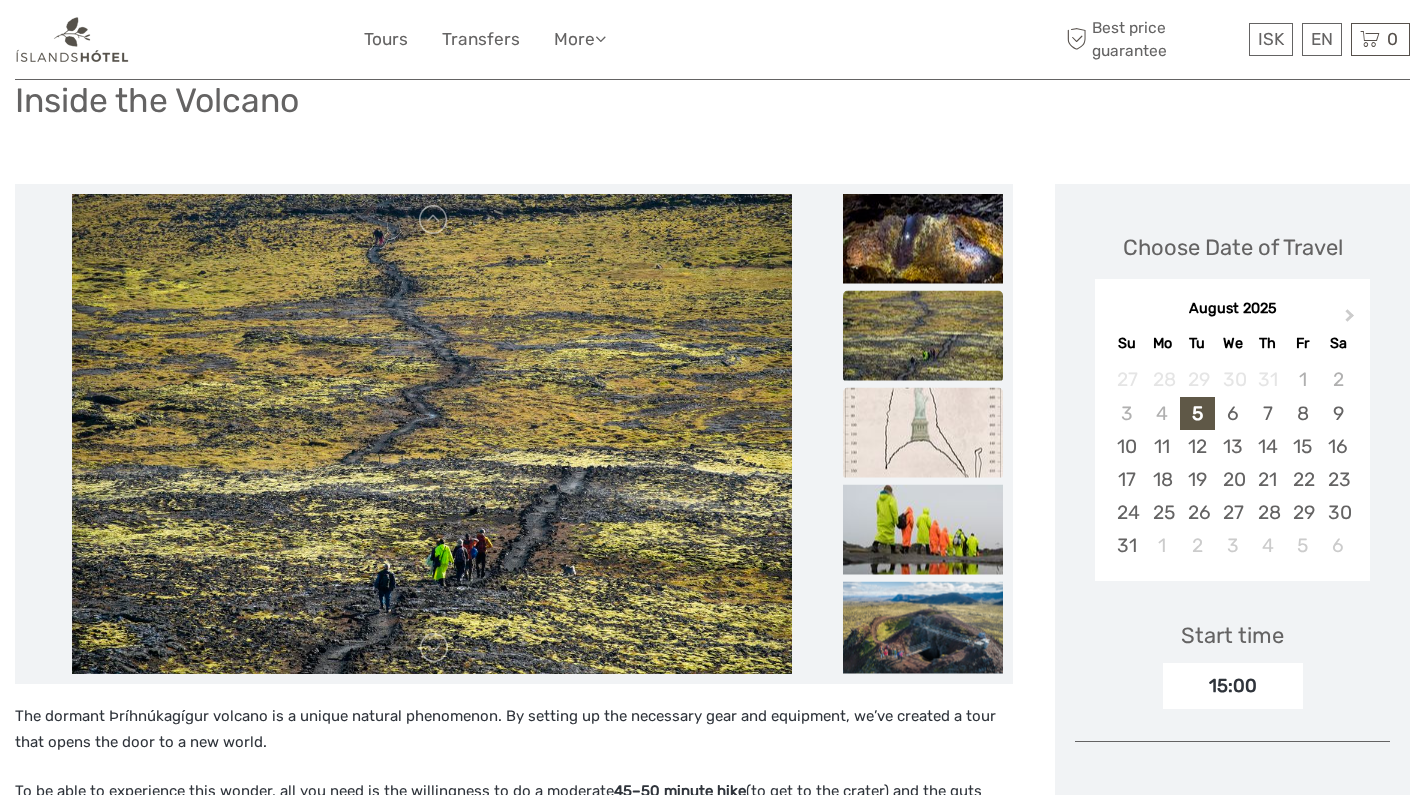click at bounding box center (923, 433) 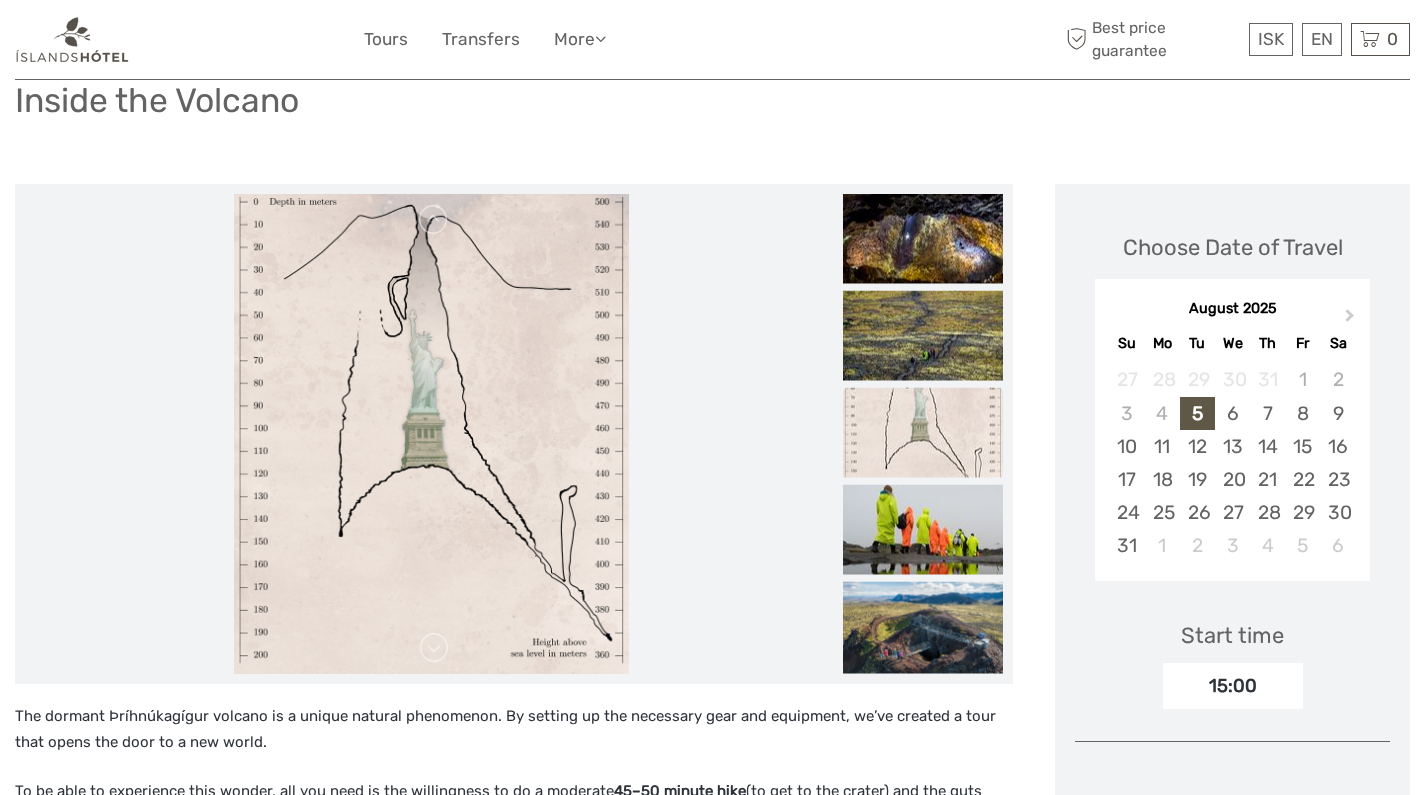 click at bounding box center (923, 433) 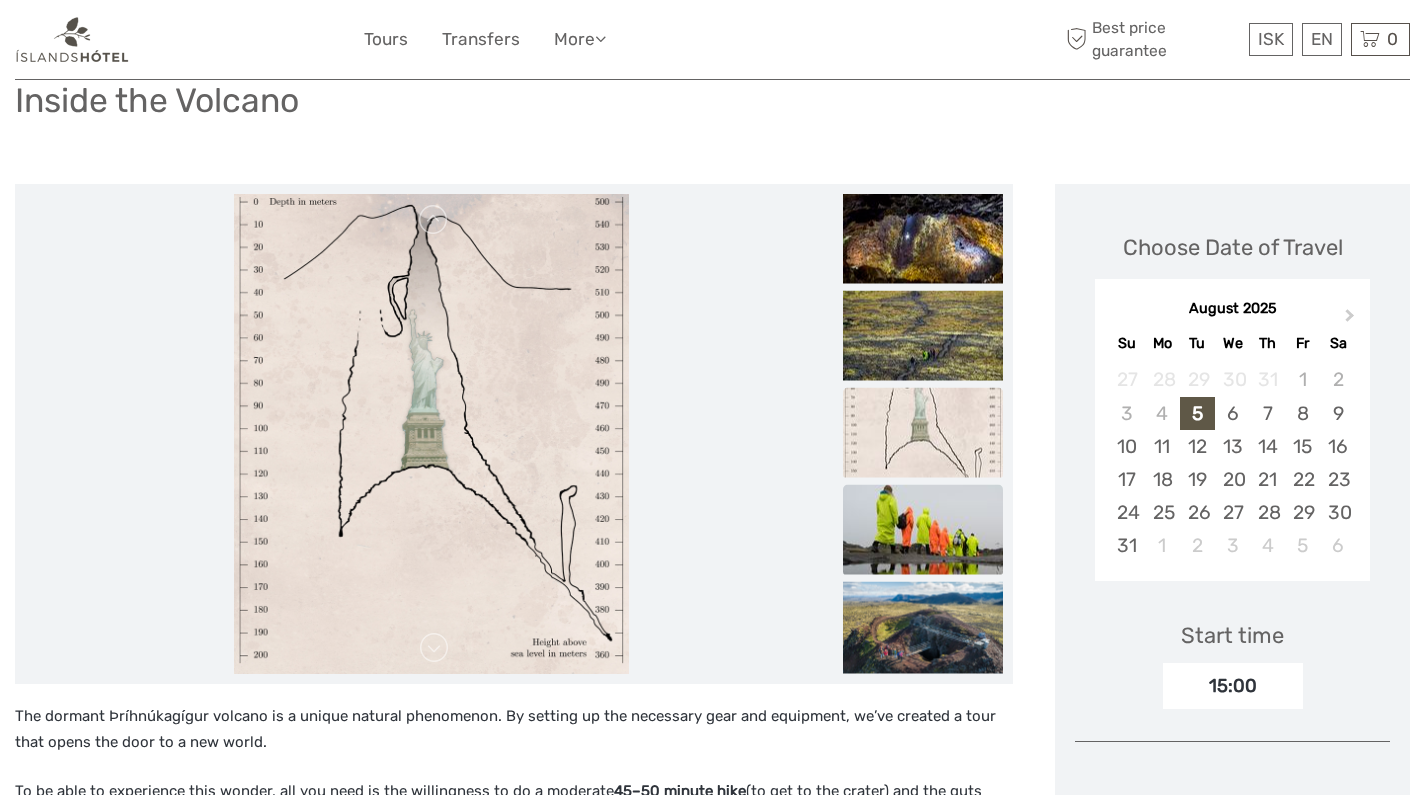 click at bounding box center (923, 530) 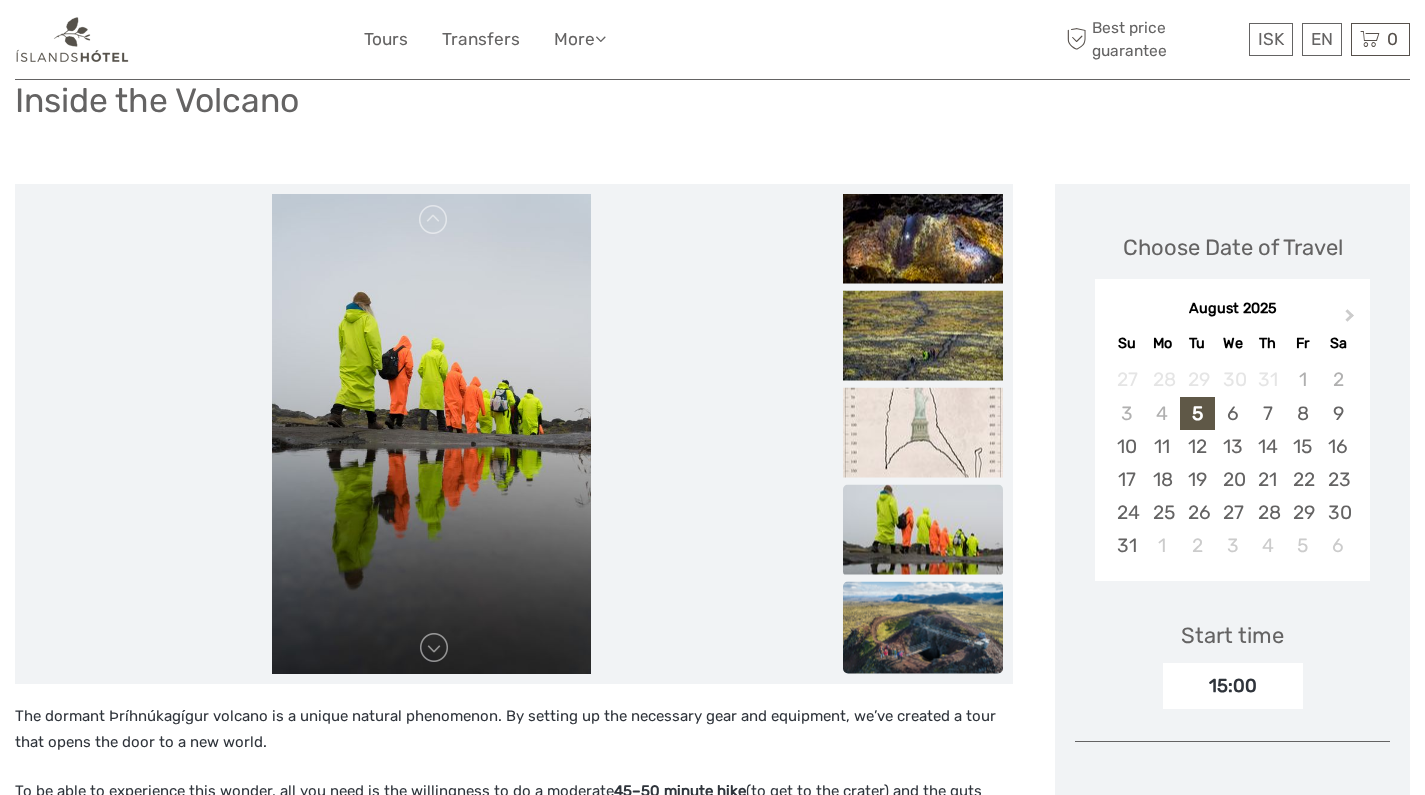 click at bounding box center (923, 635) 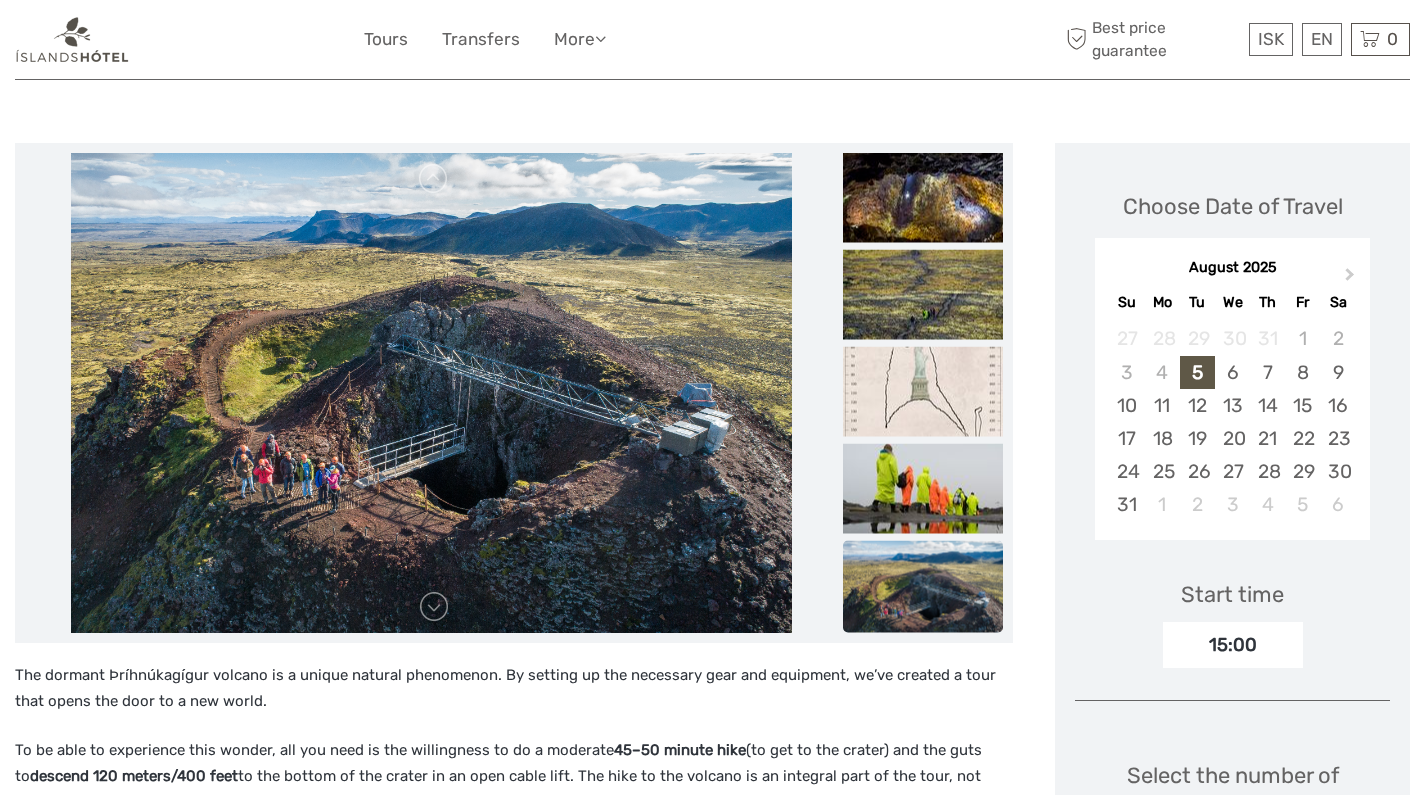 scroll, scrollTop: 192, scrollLeft: 0, axis: vertical 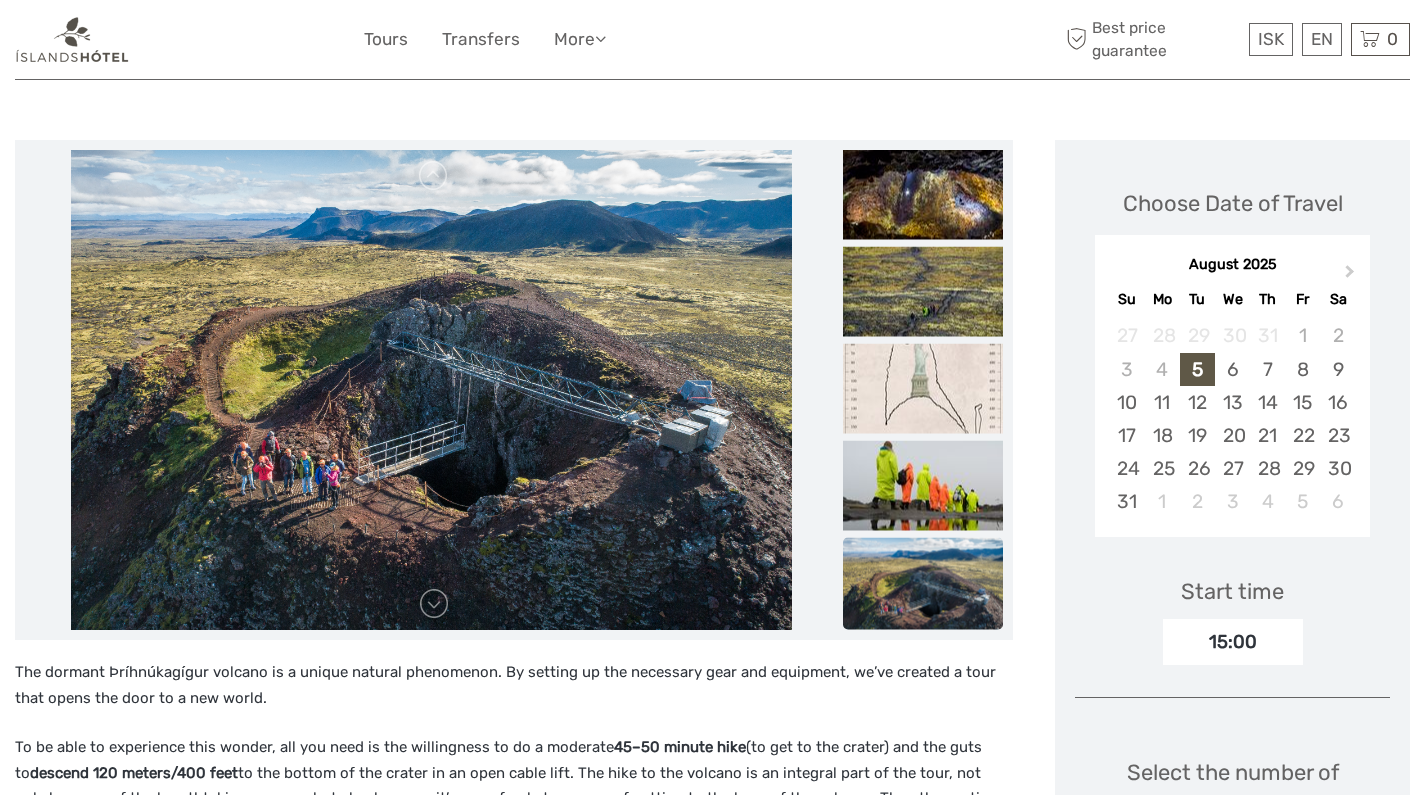 click at bounding box center (923, 591) 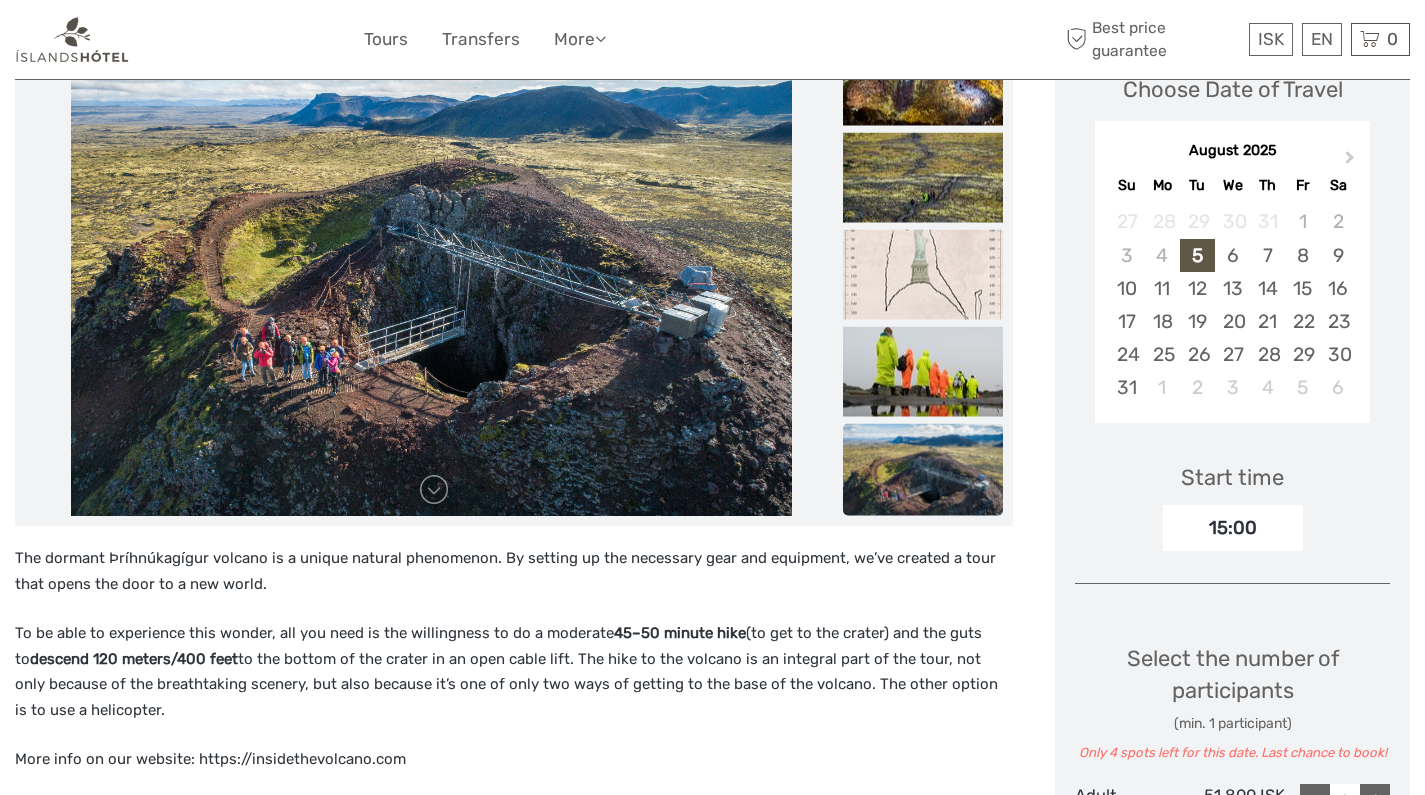 scroll, scrollTop: 306, scrollLeft: 0, axis: vertical 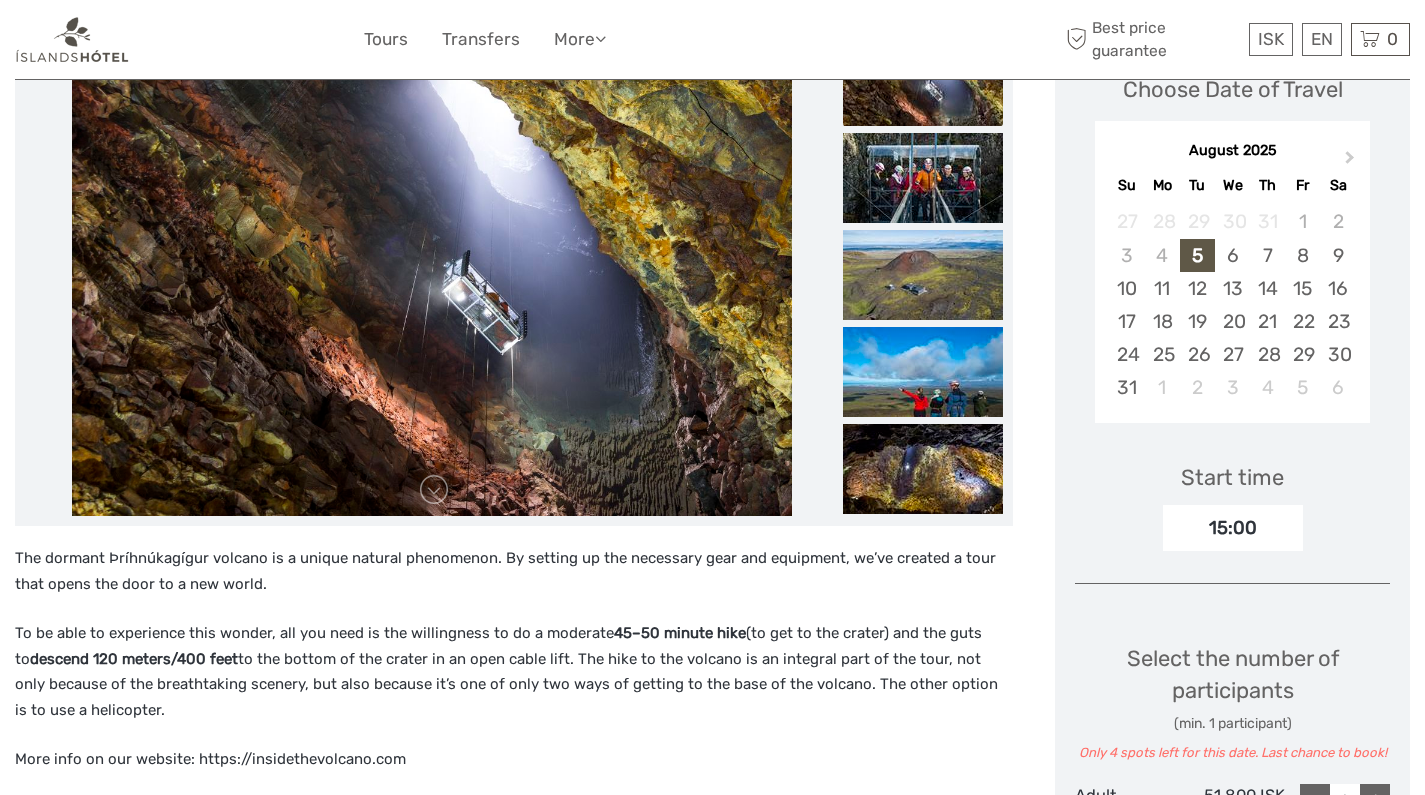 click on "To be able to experience this wonder, all you need is the willingness to do a moderate  45–50 minute hike  (to get to the crater) and the guts to  descend 120 meters/400 feet  to the bottom of the crater in an open cable lift. The hike to the volcano is an integral part of the tour, not only because of the breathtaking scenery, but also because it’s one of only two ways of getting to the base of the volcano. The other option is to use a helicopter." at bounding box center [514, 672] 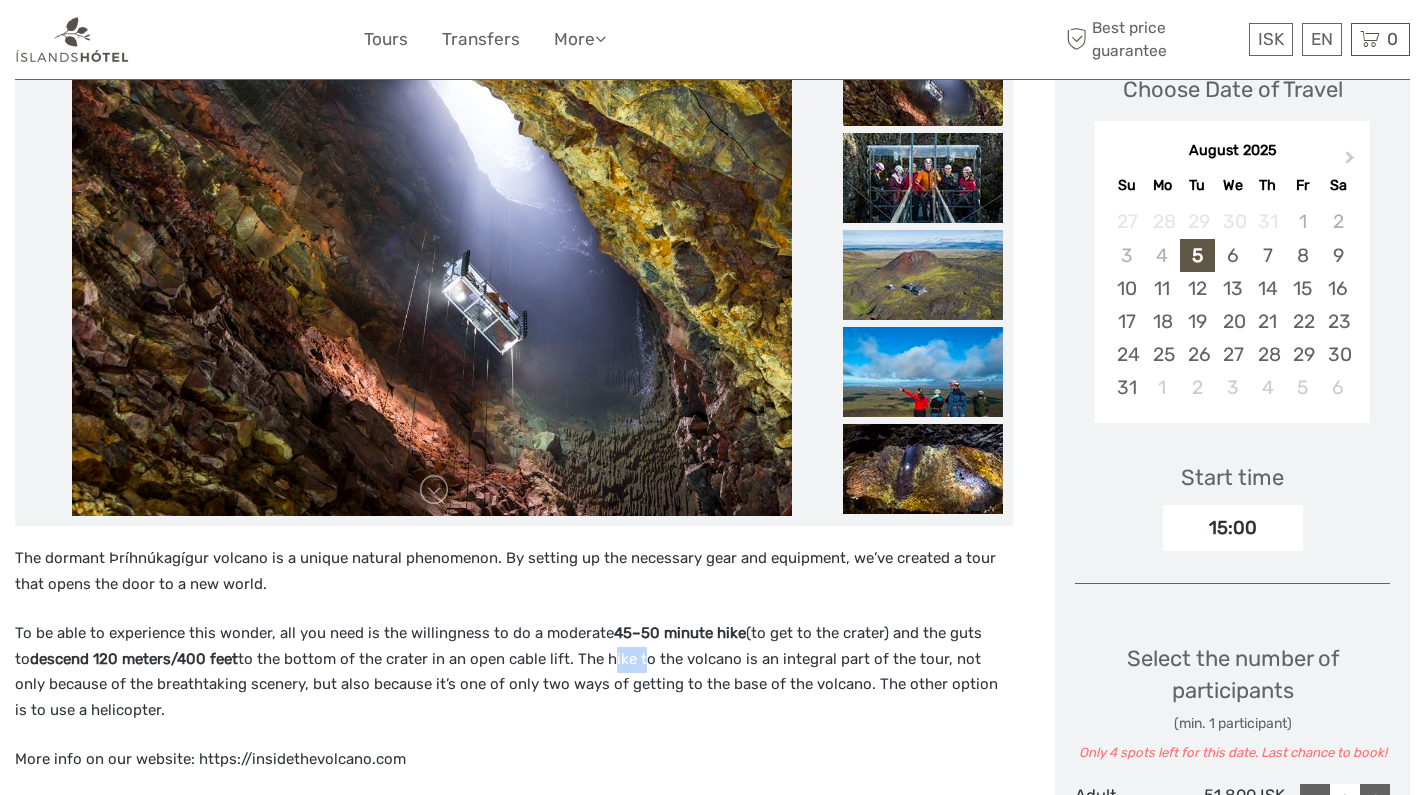 click on "To be able to experience this wonder, all you need is the willingness to do a moderate  45–50 minute hike  (to get to the crater) and the guts to  descend 120 meters/400 feet  to the bottom of the crater in an open cable lift. The hike to the volcano is an integral part of the tour, not only because of the breathtaking scenery, but also because it’s one of only two ways of getting to the base of the volcano. The other option is to use a helicopter." at bounding box center [514, 672] 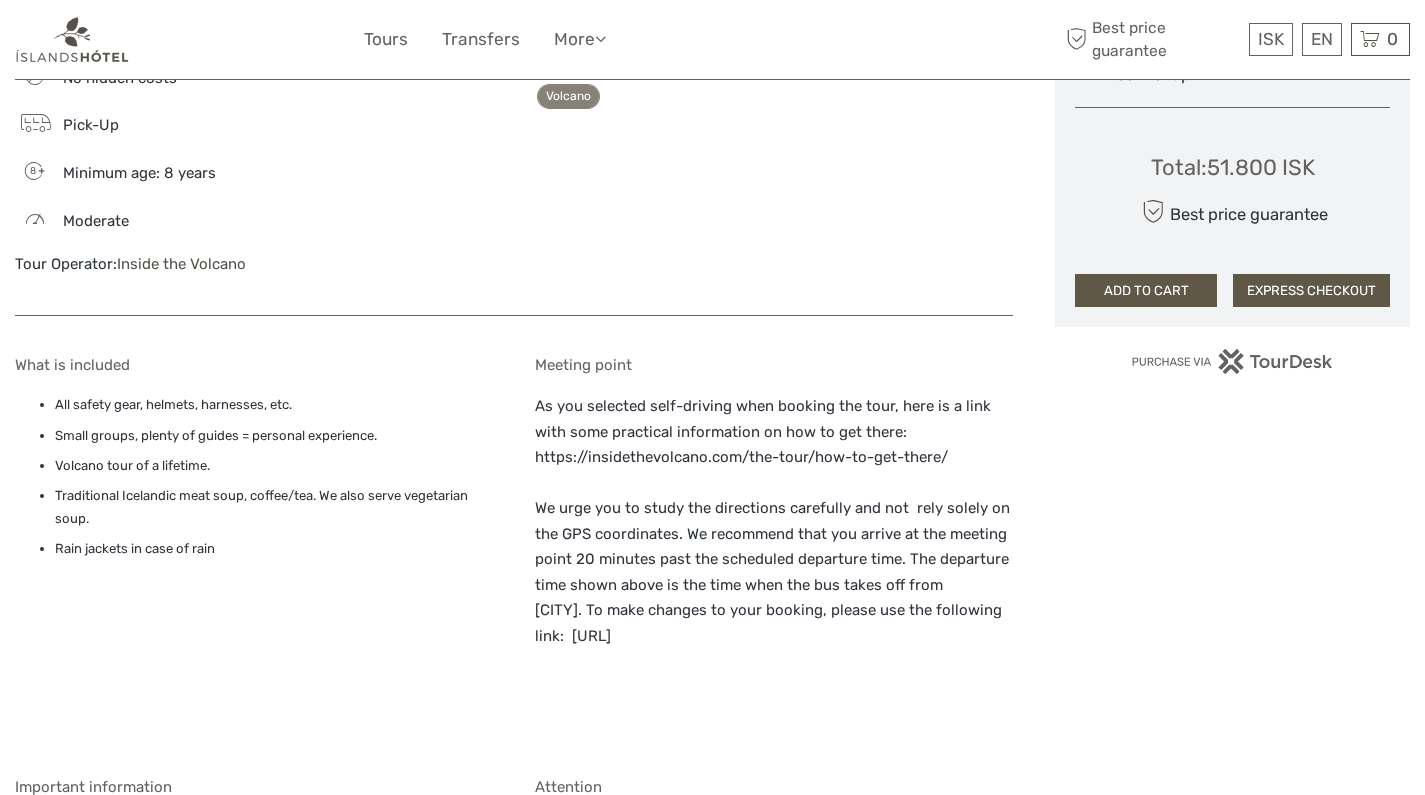 scroll, scrollTop: 1201, scrollLeft: 0, axis: vertical 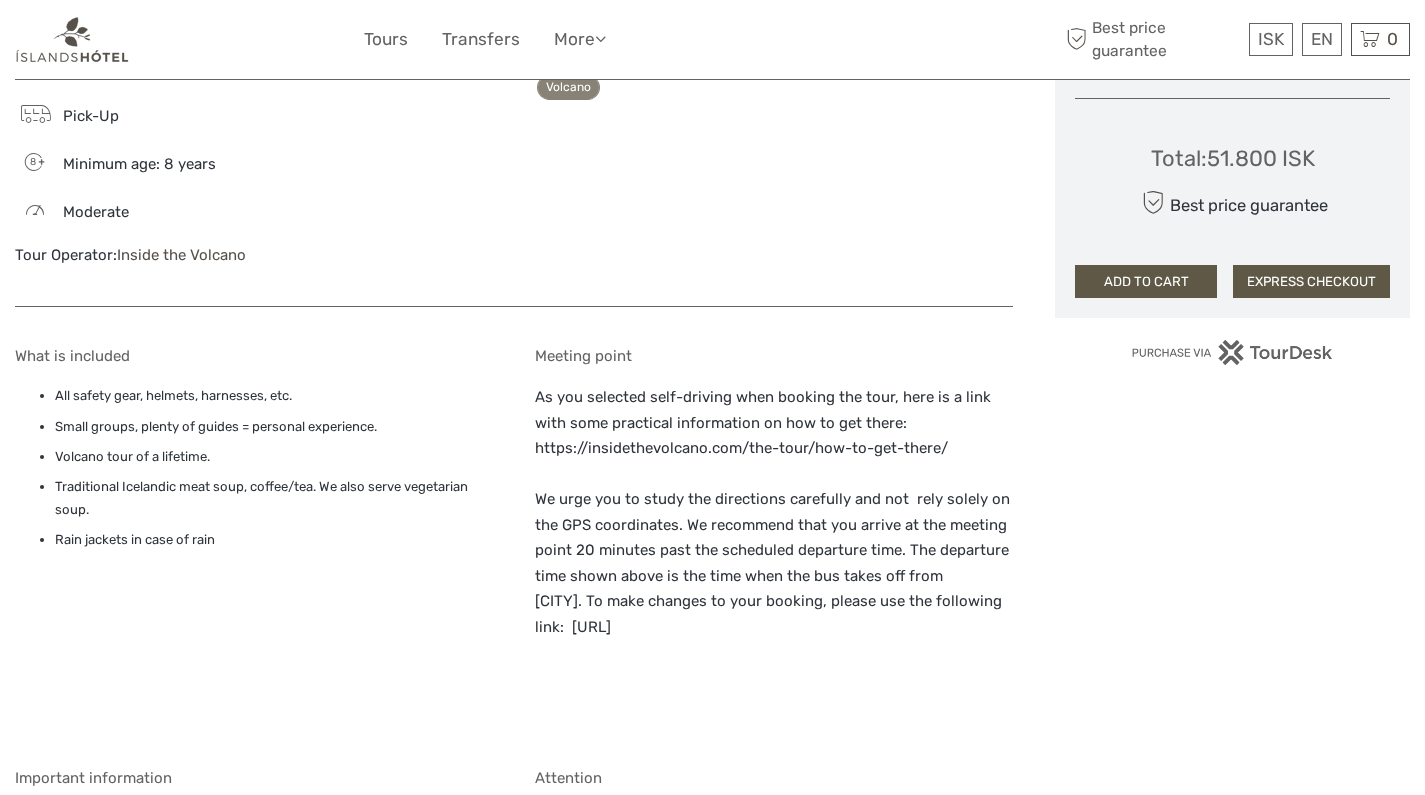click on "As you selected self-driving when booking the tour, here is a link with some practical information on how to get there: https://insidethevolcano.com/the-tour/how-to-get-there/ We urge you to study the directions carefully and not  rely solely on the GPS coordinates. We recommend that you arrive at the meeting point 20 minutes past the scheduled departure time. The departure time shown above is the time when the bus takes off from Reykjavik. To make changes to your booking, please use the following link:  https://insidethevolcano.paxportal.io/" at bounding box center (774, 512) 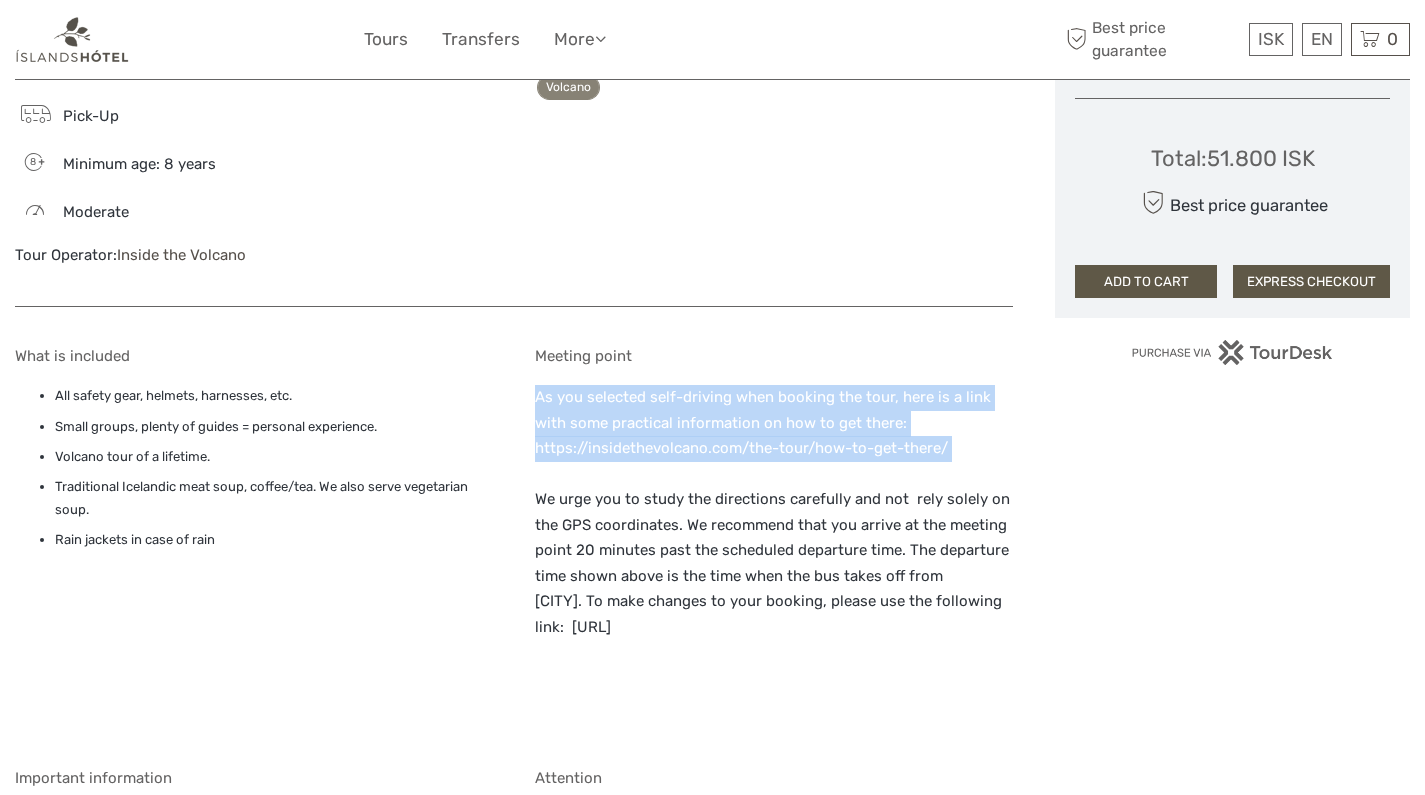 click on "As you selected self-driving when booking the tour, here is a link with some practical information on how to get there: https://insidethevolcano.com/the-tour/how-to-get-there/ We urge you to study the directions carefully and not  rely solely on the GPS coordinates. We recommend that you arrive at the meeting point 20 minutes past the scheduled departure time. The departure time shown above is the time when the bus takes off from Reykjavik. To make changes to your booking, please use the following link:  https://insidethevolcano.paxportal.io/" at bounding box center (774, 512) 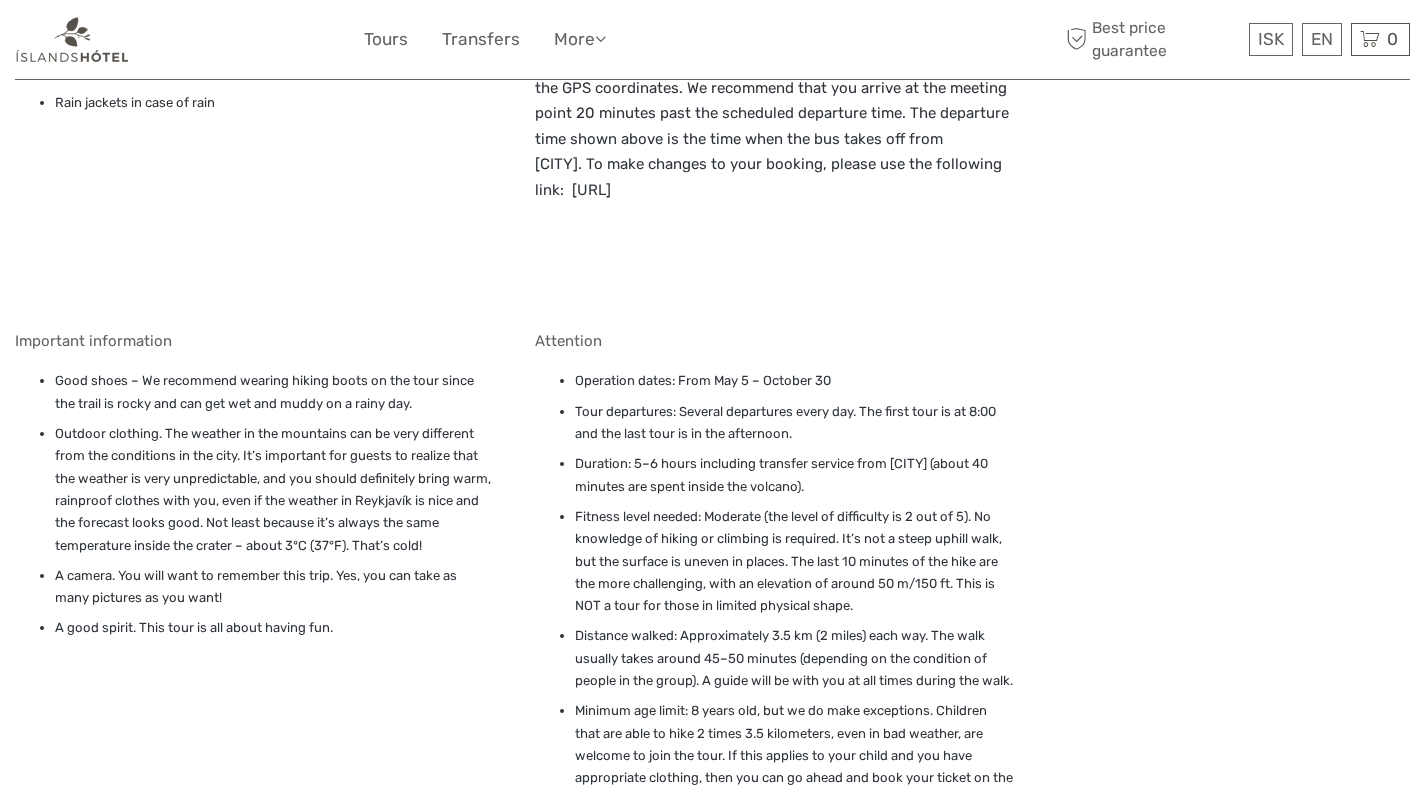 scroll, scrollTop: 1640, scrollLeft: 0, axis: vertical 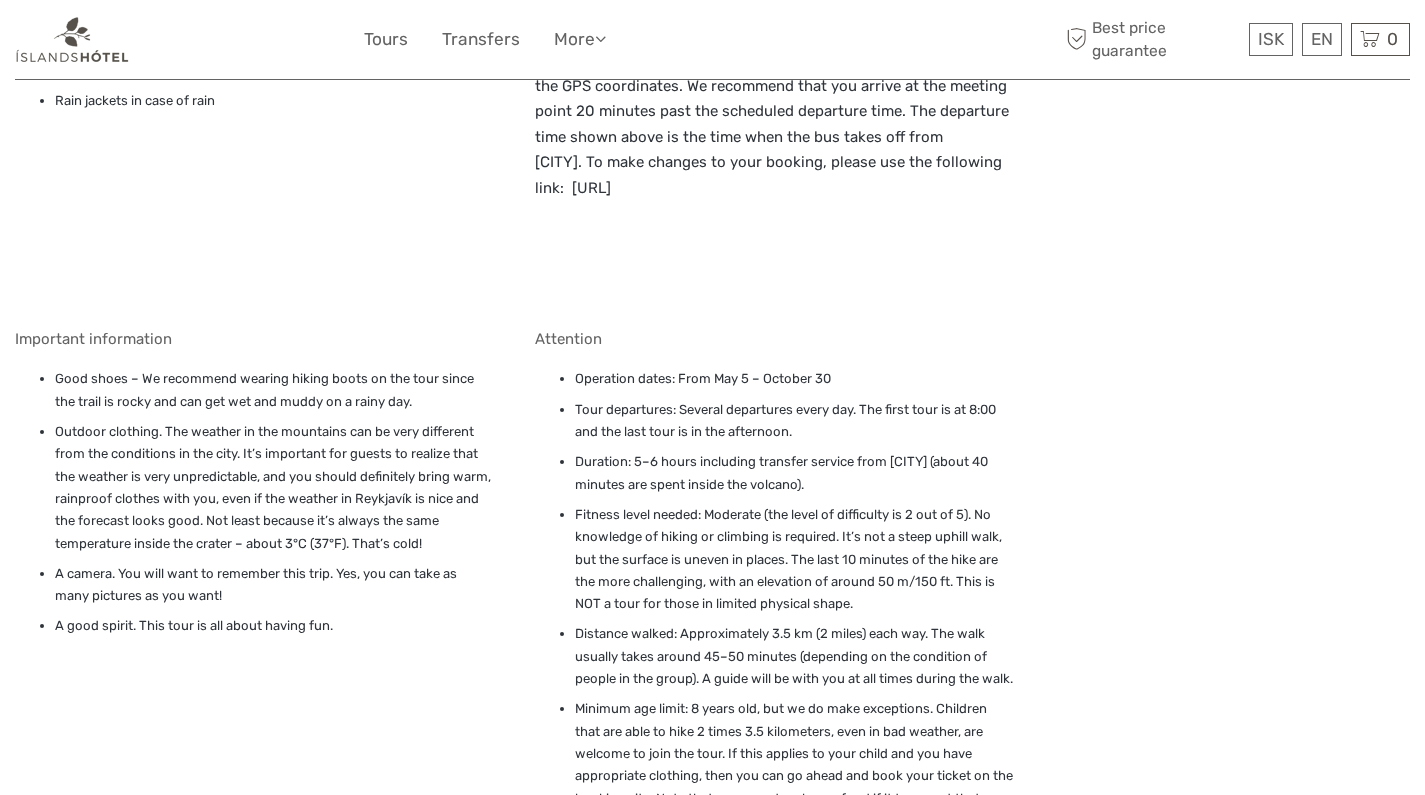 click on "Outdoor clothing. The weather in the mountains can be very different from the conditions in the city. It’s important for guests to realize that the weather is very unpredictable, and you should definitely bring warm, rainproof clothes with you, even if the weather in Reykjavík is nice and the forecast looks good. Not least because it’s always the same temperature inside the crater – about 3°C (37°F). That’s cold!" at bounding box center [274, 488] 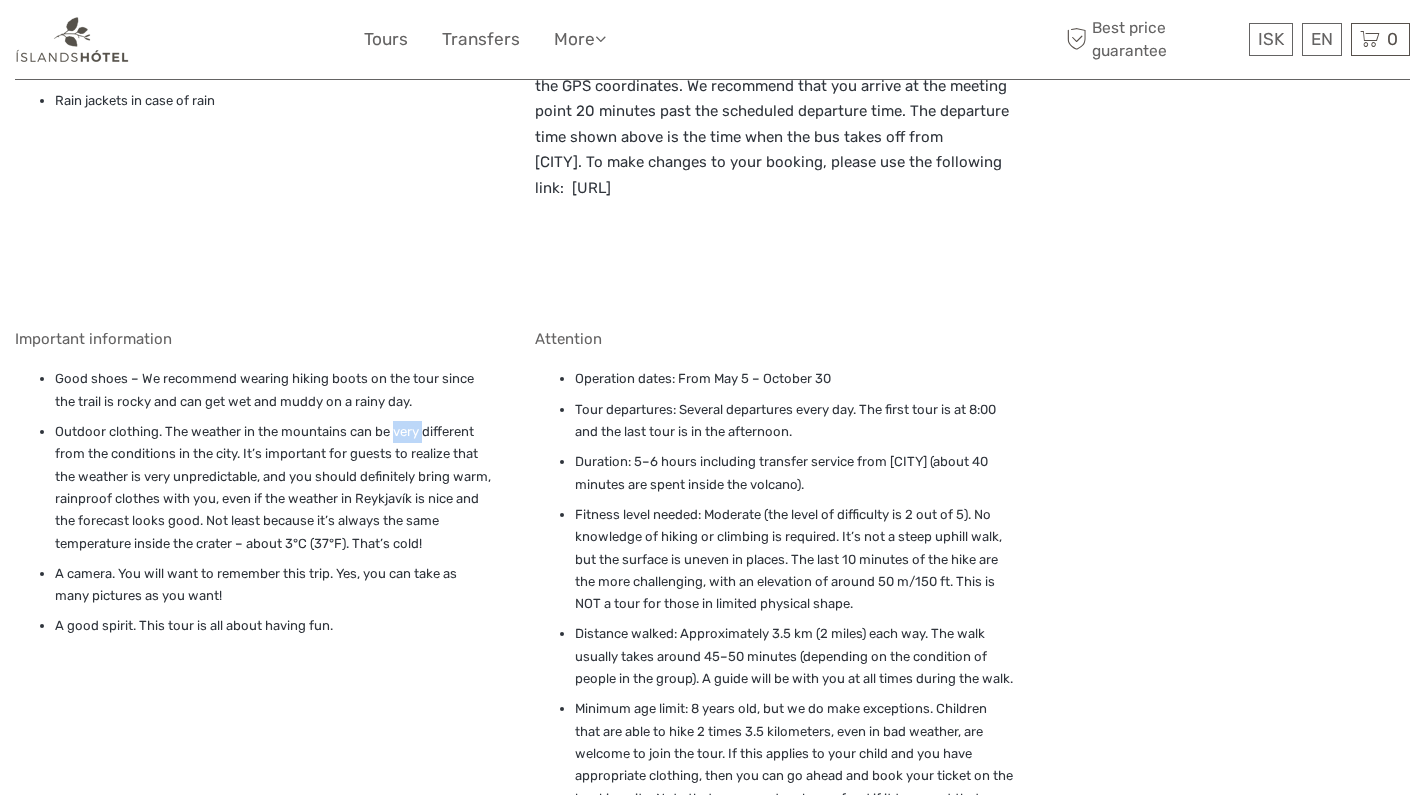 click on "Outdoor clothing. The weather in the mountains can be very different from the conditions in the city. It’s important for guests to realize that the weather is very unpredictable, and you should definitely bring warm, rainproof clothes with you, even if the weather in Reykjavík is nice and the forecast looks good. Not least because it’s always the same temperature inside the crater – about 3°C (37°F). That’s cold!" at bounding box center (274, 488) 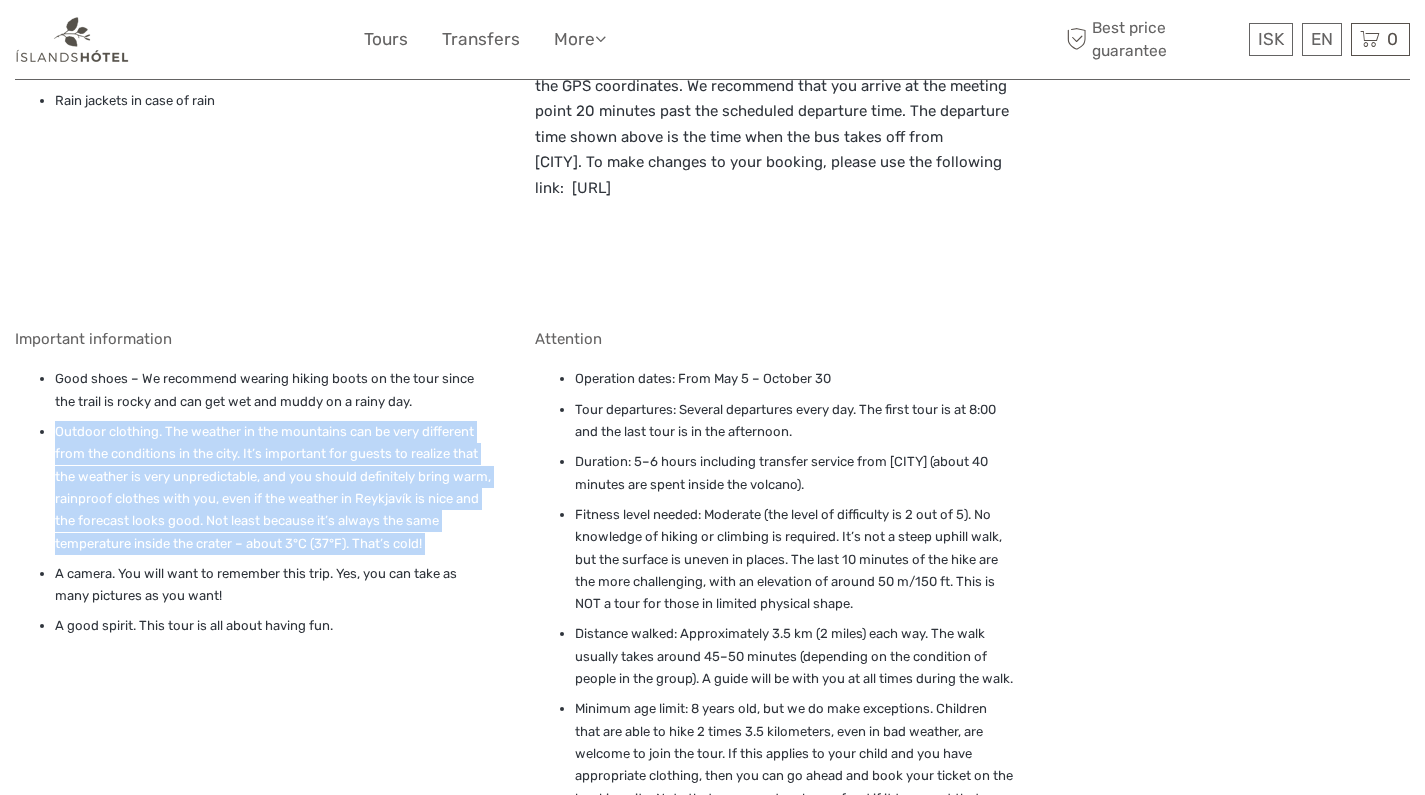 click on "Outdoor clothing. The weather in the mountains can be very different from the conditions in the city. It’s important for guests to realize that the weather is very unpredictable, and you should definitely bring warm, rainproof clothes with you, even if the weather in Reykjavík is nice and the forecast looks good. Not least because it’s always the same temperature inside the crater – about 3°C (37°F). That’s cold!" at bounding box center [274, 488] 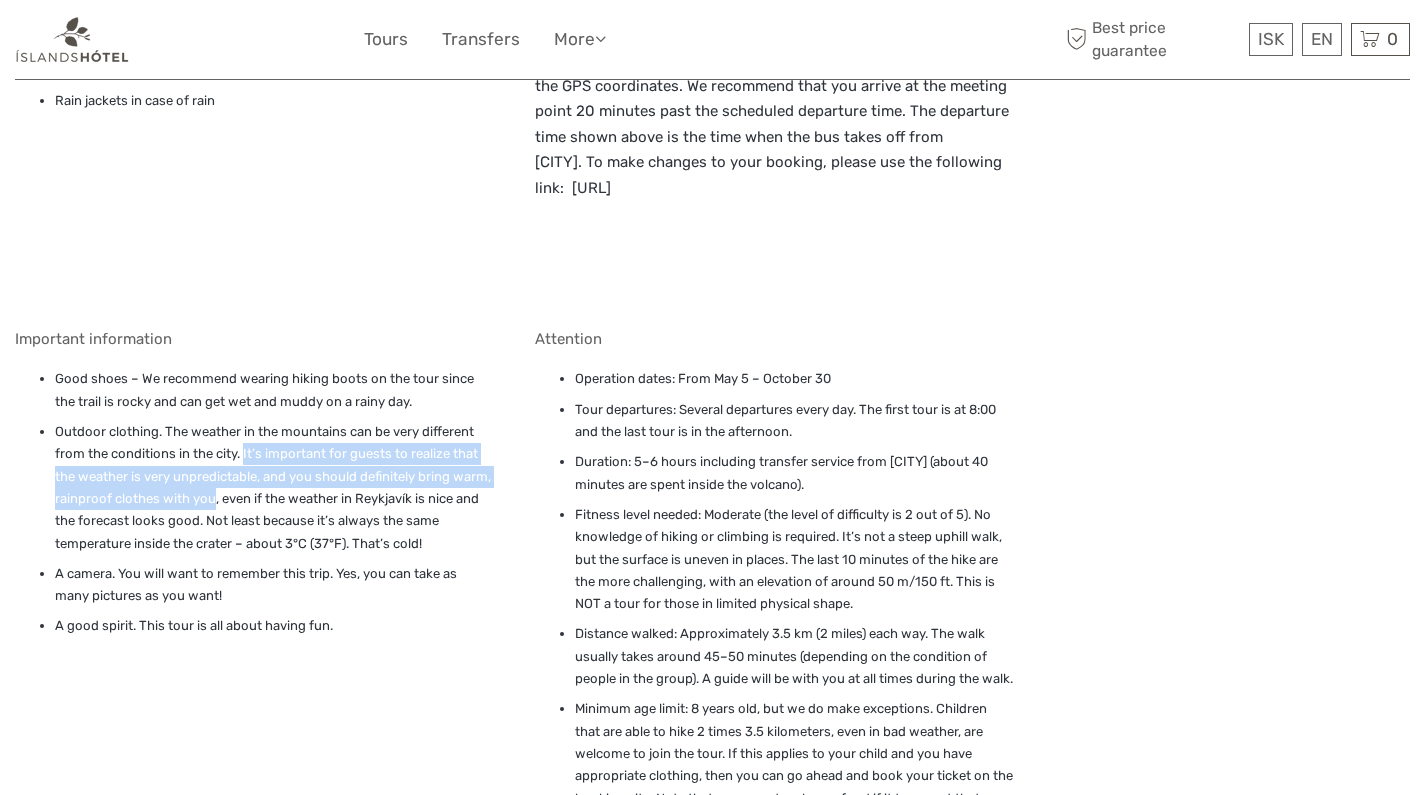 drag, startPoint x: 246, startPoint y: 437, endPoint x: 252, endPoint y: 479, distance: 42.426407 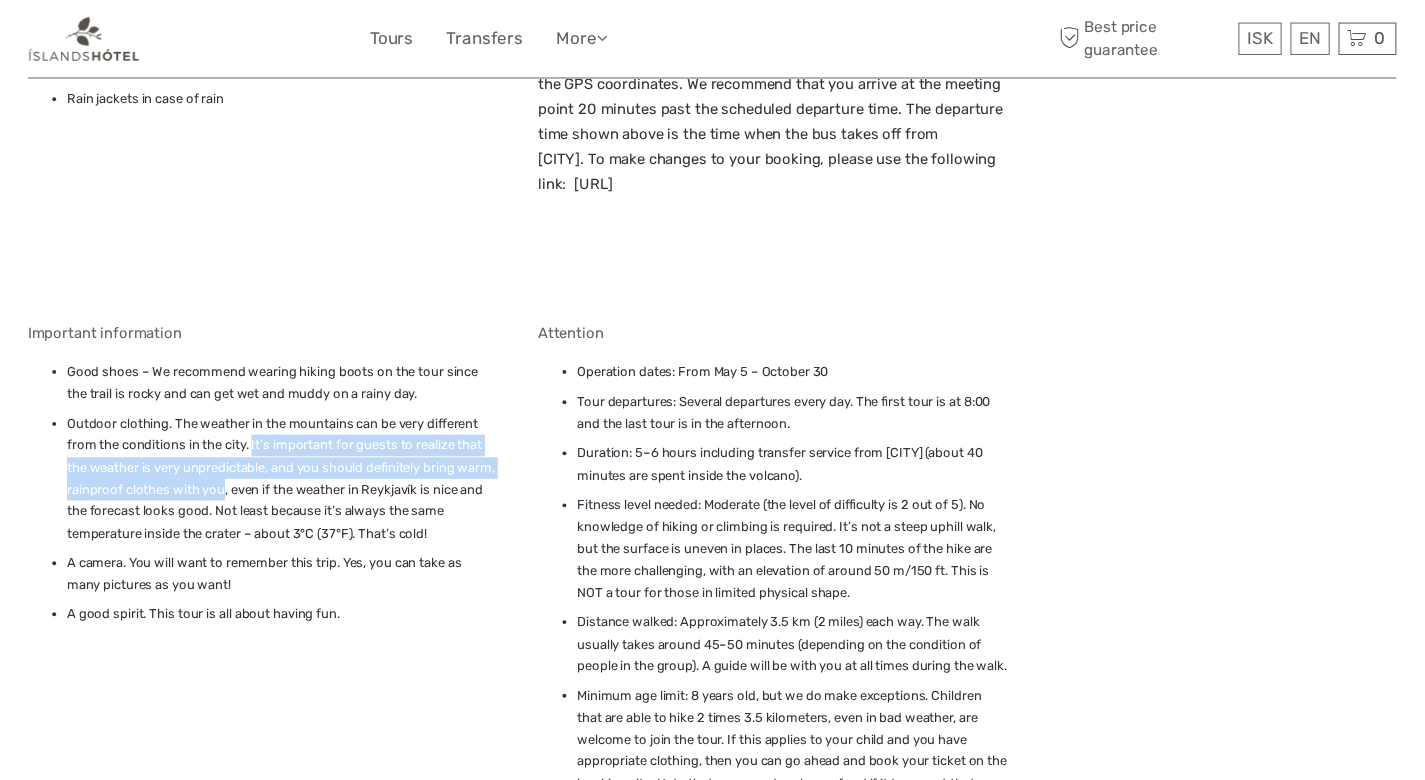 scroll, scrollTop: 1569, scrollLeft: 0, axis: vertical 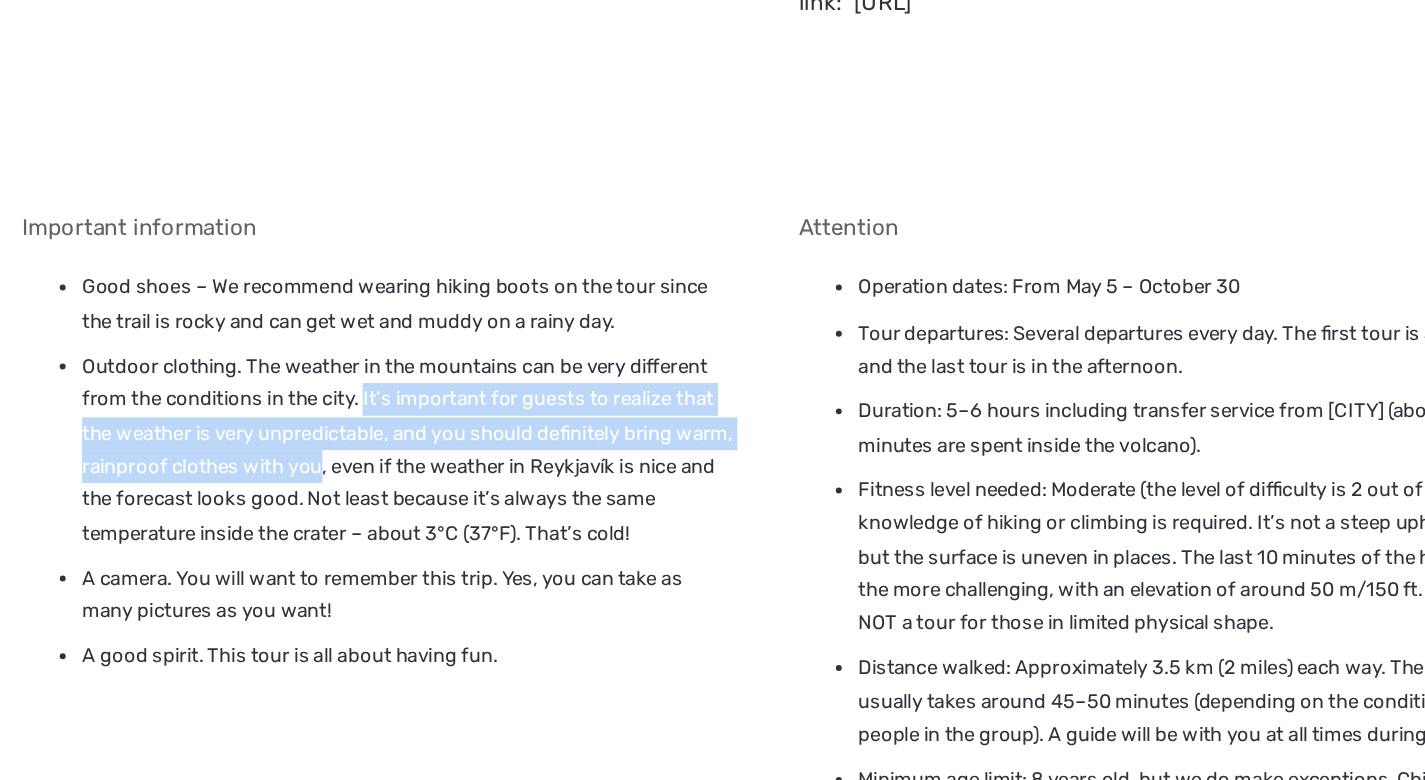 click on "Outdoor clothing. The weather in the mountains can be very different from the conditions in the city. It’s important for guests to realize that the weather is very unpredictable, and you should definitely bring warm, rainproof clothes with you, even if the weather in Reykjavík is nice and the forecast looks good. Not least because it’s always the same temperature inside the crater – about 3°C (37°F). That’s cold!" at bounding box center (274, 559) 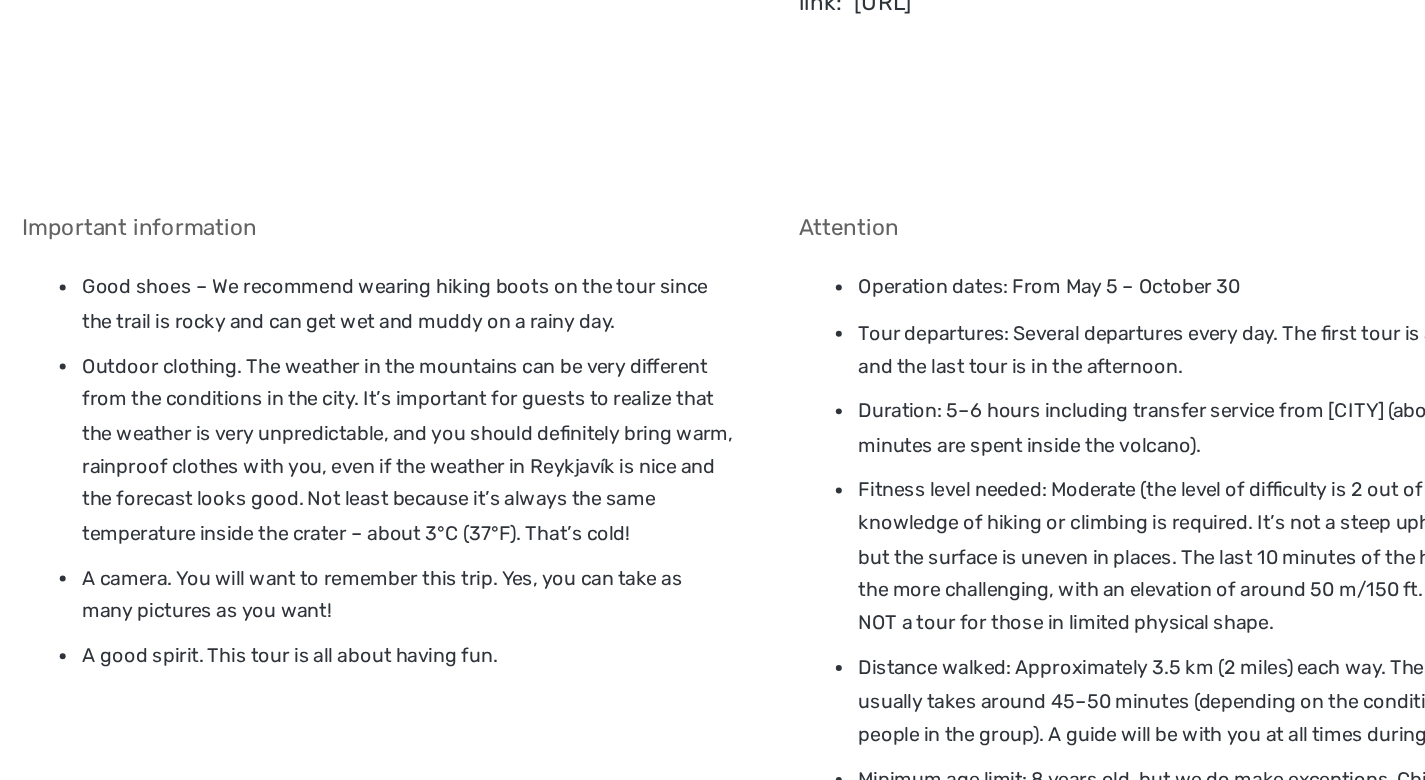 click on "Outdoor clothing. The weather in the mountains can be very different from the conditions in the city. It’s important for guests to realize that the weather is very unpredictable, and you should definitely bring warm, rainproof clothes with you, even if the weather in Reykjavík is nice and the forecast looks good. Not least because it’s always the same temperature inside the crater – about 3°C (37°F). That’s cold!" at bounding box center (274, 559) 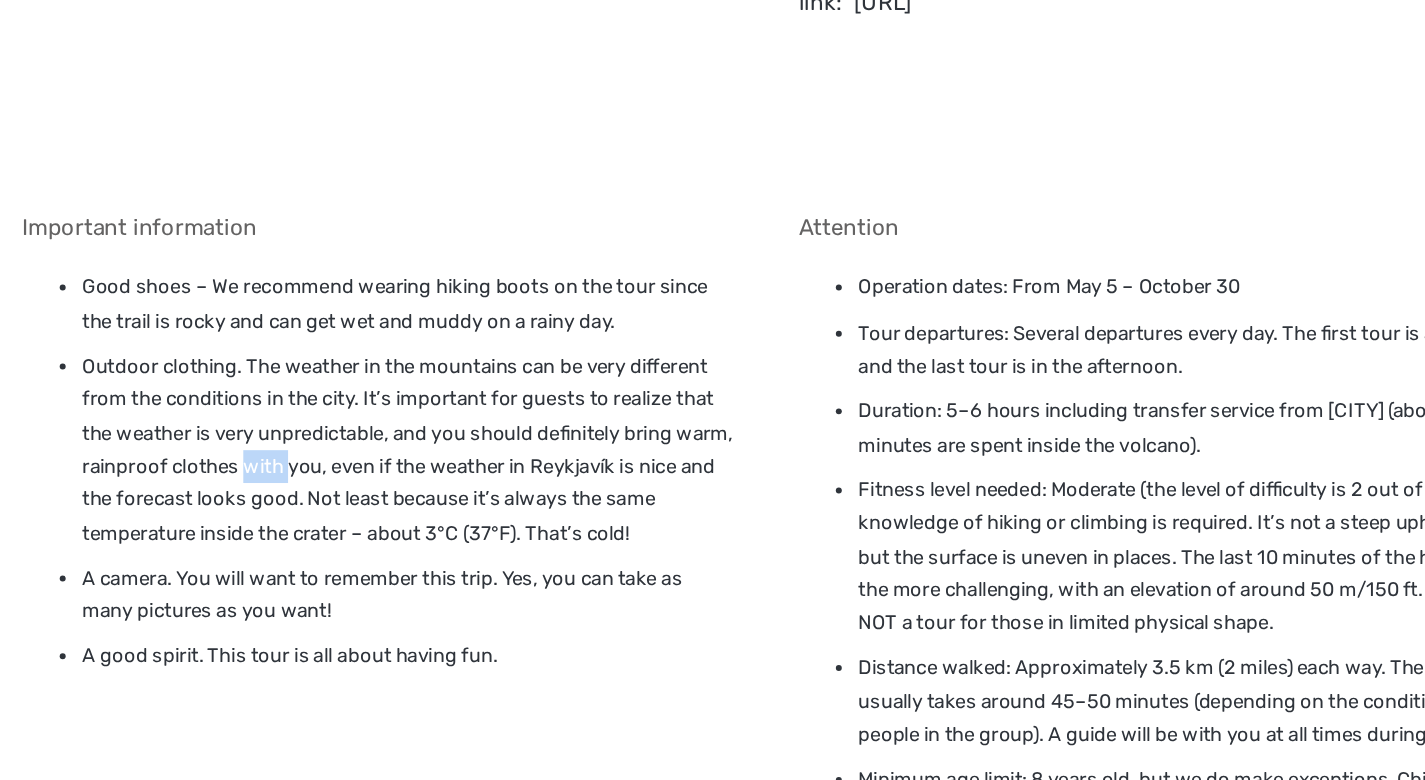 click on "Outdoor clothing. The weather in the mountains can be very different from the conditions in the city. It’s important for guests to realize that the weather is very unpredictable, and you should definitely bring warm, rainproof clothes with you, even if the weather in Reykjavík is nice and the forecast looks good. Not least because it’s always the same temperature inside the crater – about 3°C (37°F). That’s cold!" at bounding box center [274, 559] 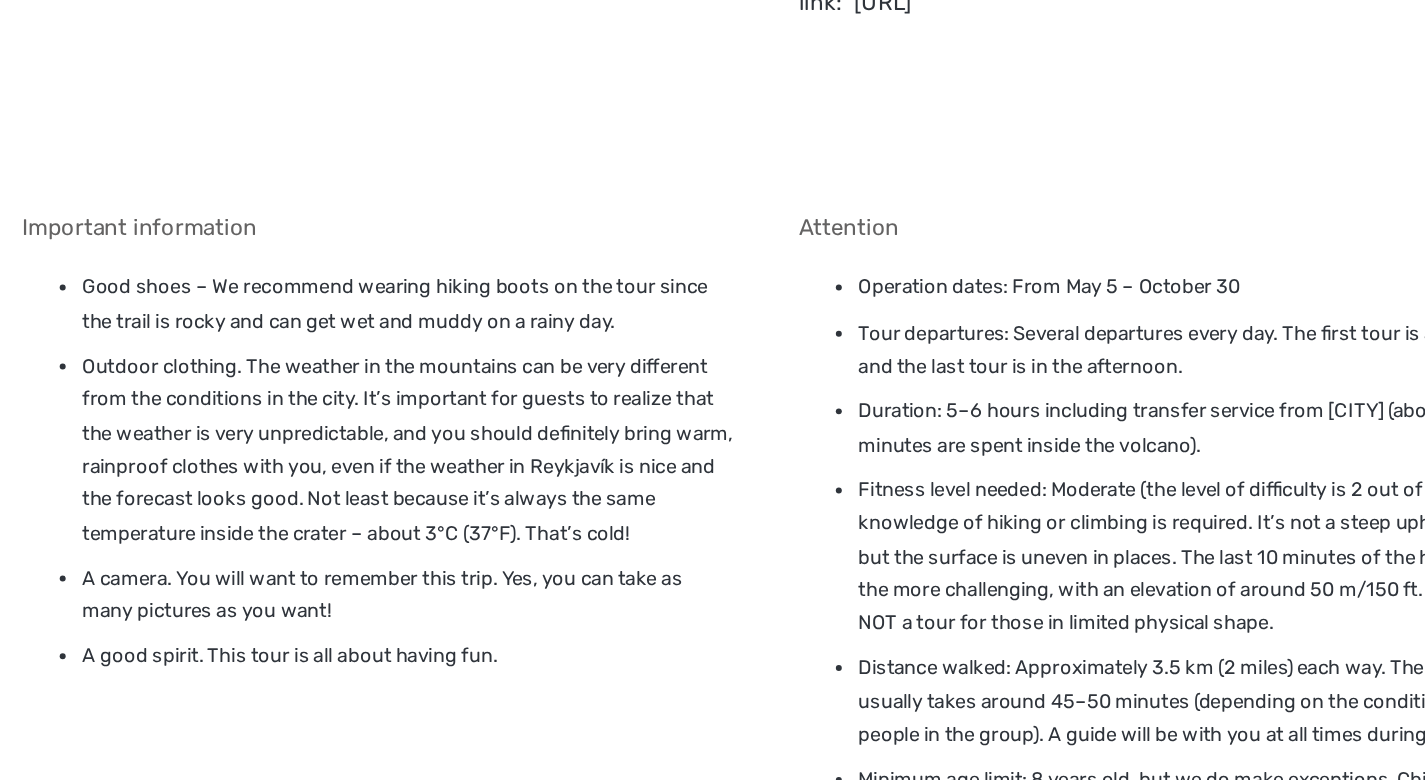 click on "Outdoor clothing. The weather in the mountains can be very different from the conditions in the city. It’s important for guests to realize that the weather is very unpredictable, and you should definitely bring warm, rainproof clothes with you, even if the weather in Reykjavík is nice and the forecast looks good. Not least because it’s always the same temperature inside the crater – about 3°C (37°F). That’s cold!" at bounding box center [274, 559] 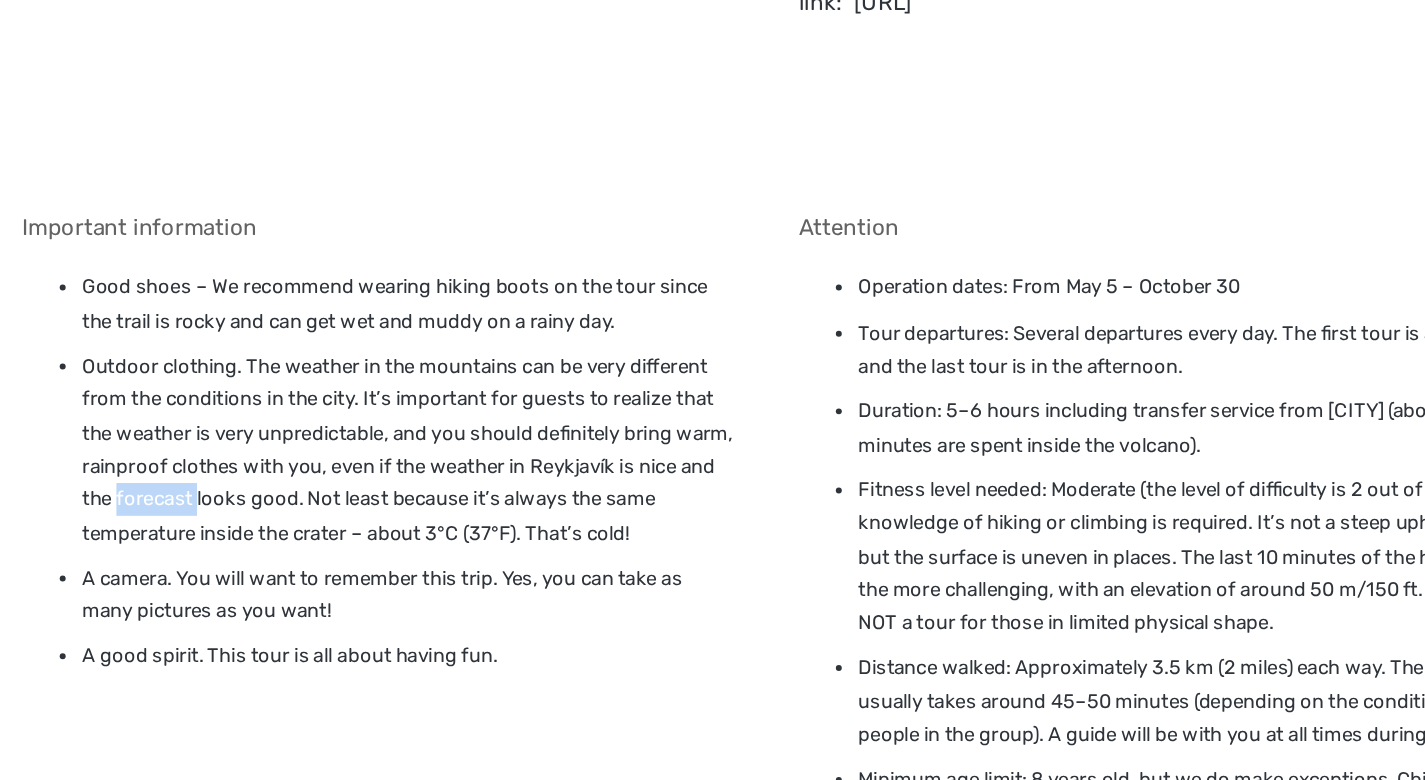 click on "Outdoor clothing. The weather in the mountains can be very different from the conditions in the city. It’s important for guests to realize that the weather is very unpredictable, and you should definitely bring warm, rainproof clothes with you, even if the weather in Reykjavík is nice and the forecast looks good. Not least because it’s always the same temperature inside the crater – about 3°C (37°F). That’s cold!" at bounding box center (274, 559) 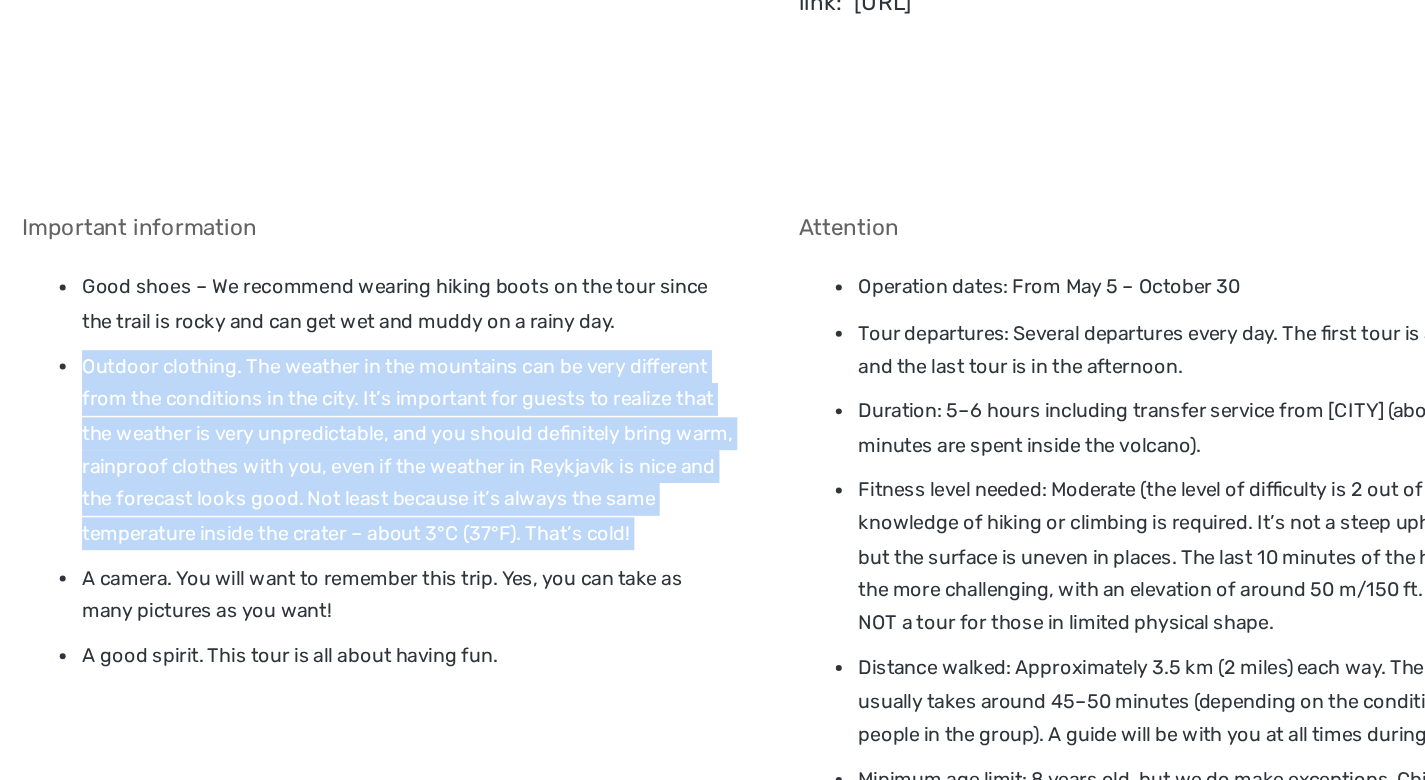 click on "Outdoor clothing. The weather in the mountains can be very different from the conditions in the city. It’s important for guests to realize that the weather is very unpredictable, and you should definitely bring warm, rainproof clothes with you, even if the weather in Reykjavík is nice and the forecast looks good. Not least because it’s always the same temperature inside the crater – about 3°C (37°F). That’s cold!" at bounding box center [274, 559] 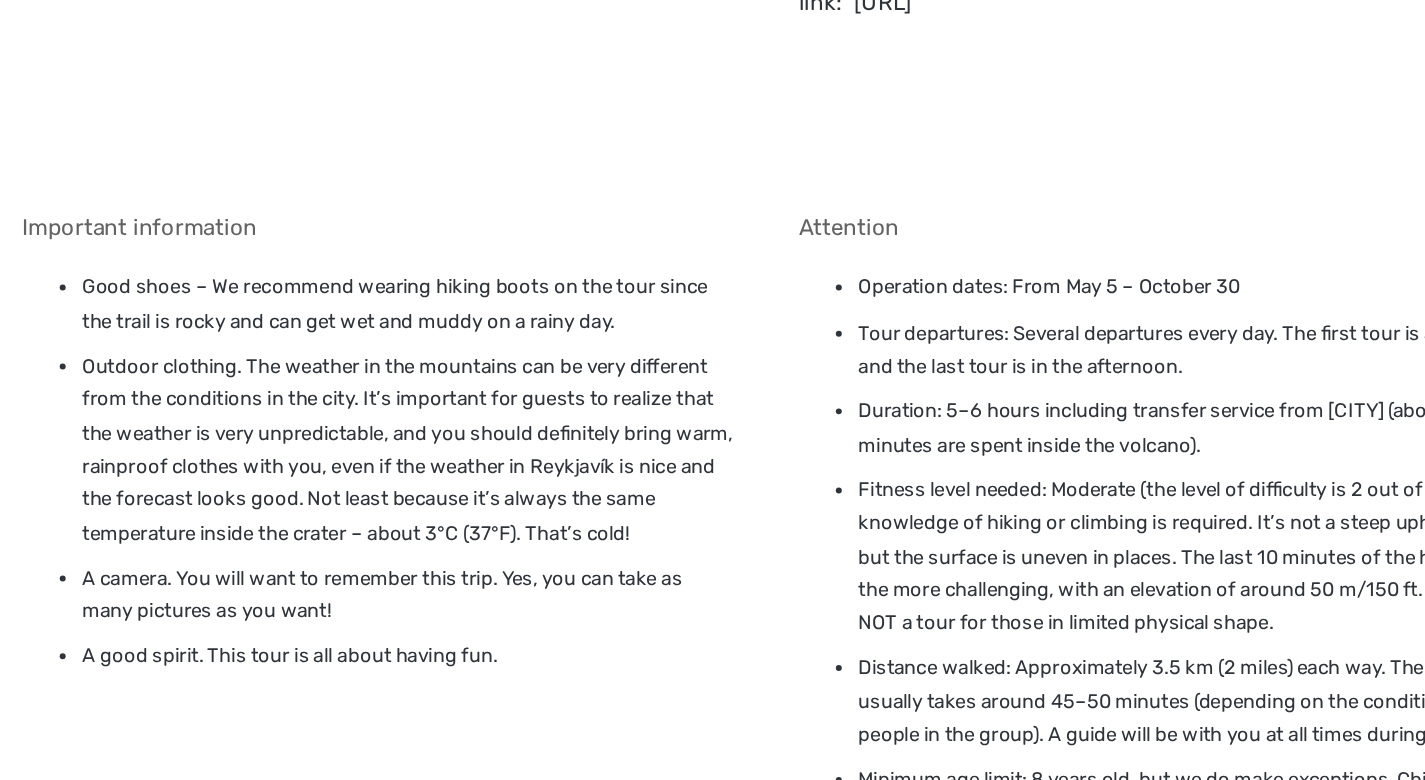 click on "Operation dates: From May 5 – October 30 Tour departures: Several departures every day. The first tour is at 8:00 and the last tour is in the afternoon. Duration: 5–6 hours including transfer service from Reykjavík (about 40 minutes are spent inside the volcano). Fitness level needed: Moderate (the level of difficulty is 2 out of 5). No knowledge of hiking or climbing is required. It’s not a steep uphill walk, but the surface is uneven in places. The last 10 minutes of the hike are the more challenging, with an elevation of around 50 m/150 ft. This is NOT a tour for those in limited physical shape. Distance walked: Approximately 3.5 km (2 miles) each way. The walk usually takes around 45–50 minutes (depending on the condition of people in the group). A guide will be with you at all times during the walk." at bounding box center [774, 671] 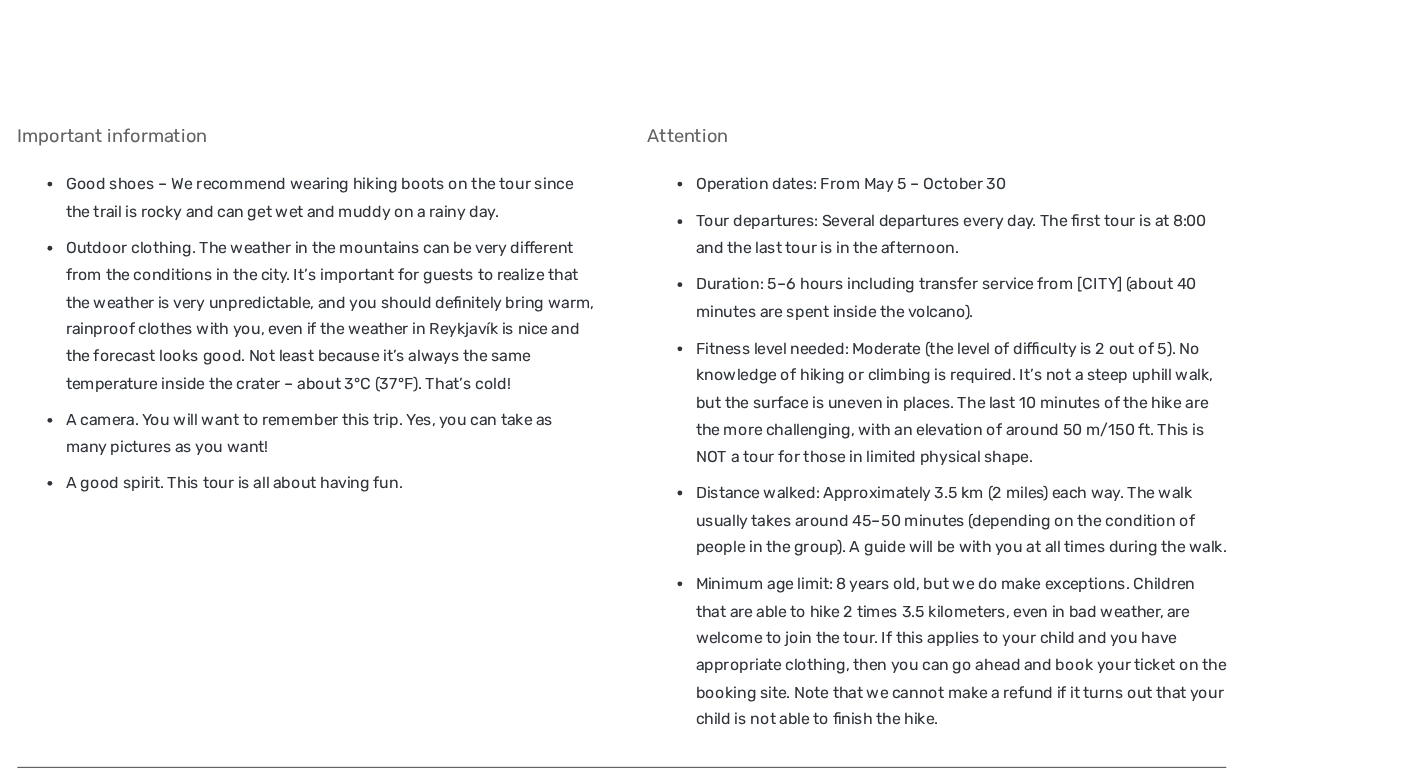 click on "Fitness level needed: Moderate (the level of difficulty is 2 out of 5). No knowledge of hiking or climbing is required. It’s not a steep uphill walk, but the surface is uneven in places. The last 10 minutes of the hike are the more challenging, with an elevation of around 50 m/150 ft. This is NOT a tour for those in limited physical shape." at bounding box center (794, 427) 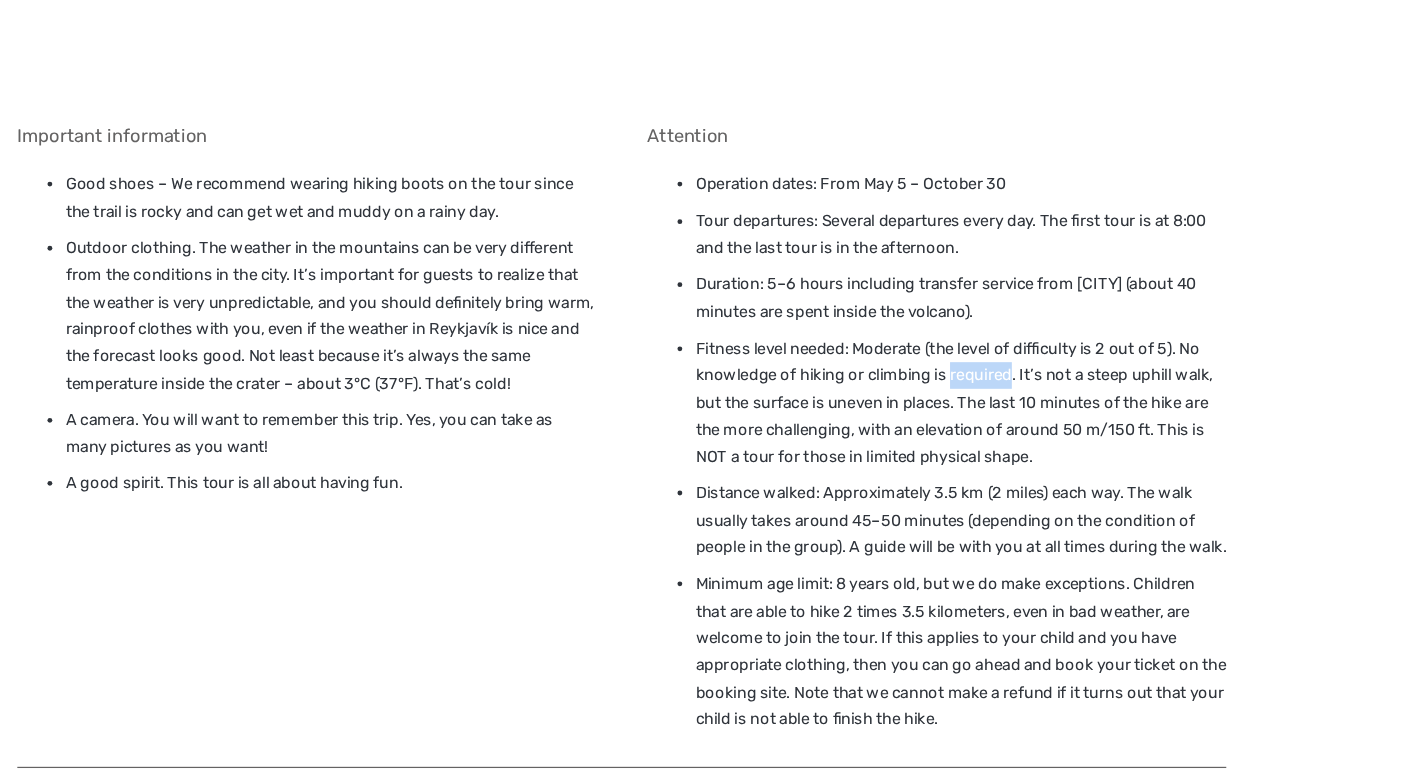 click on "Fitness level needed: Moderate (the level of difficulty is 2 out of 5). No knowledge of hiking or climbing is required. It’s not a steep uphill walk, but the surface is uneven in places. The last 10 minutes of the hike are the more challenging, with an elevation of around 50 m/150 ft. This is NOT a tour for those in limited physical shape." at bounding box center (794, 427) 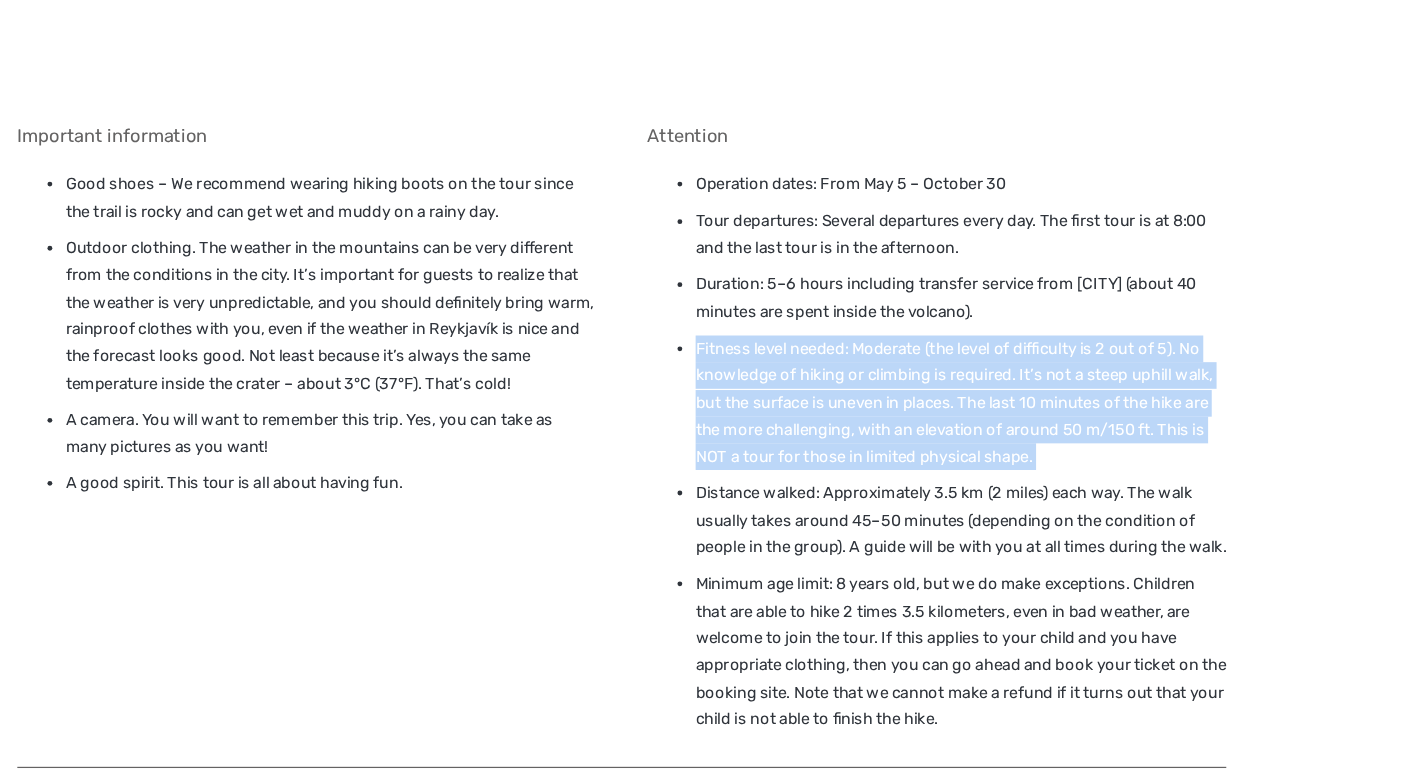 click on "Fitness level needed: Moderate (the level of difficulty is 2 out of 5). No knowledge of hiking or climbing is required. It’s not a steep uphill walk, but the surface is uneven in places. The last 10 minutes of the hike are the more challenging, with an elevation of around 50 m/150 ft. This is NOT a tour for those in limited physical shape." at bounding box center [794, 427] 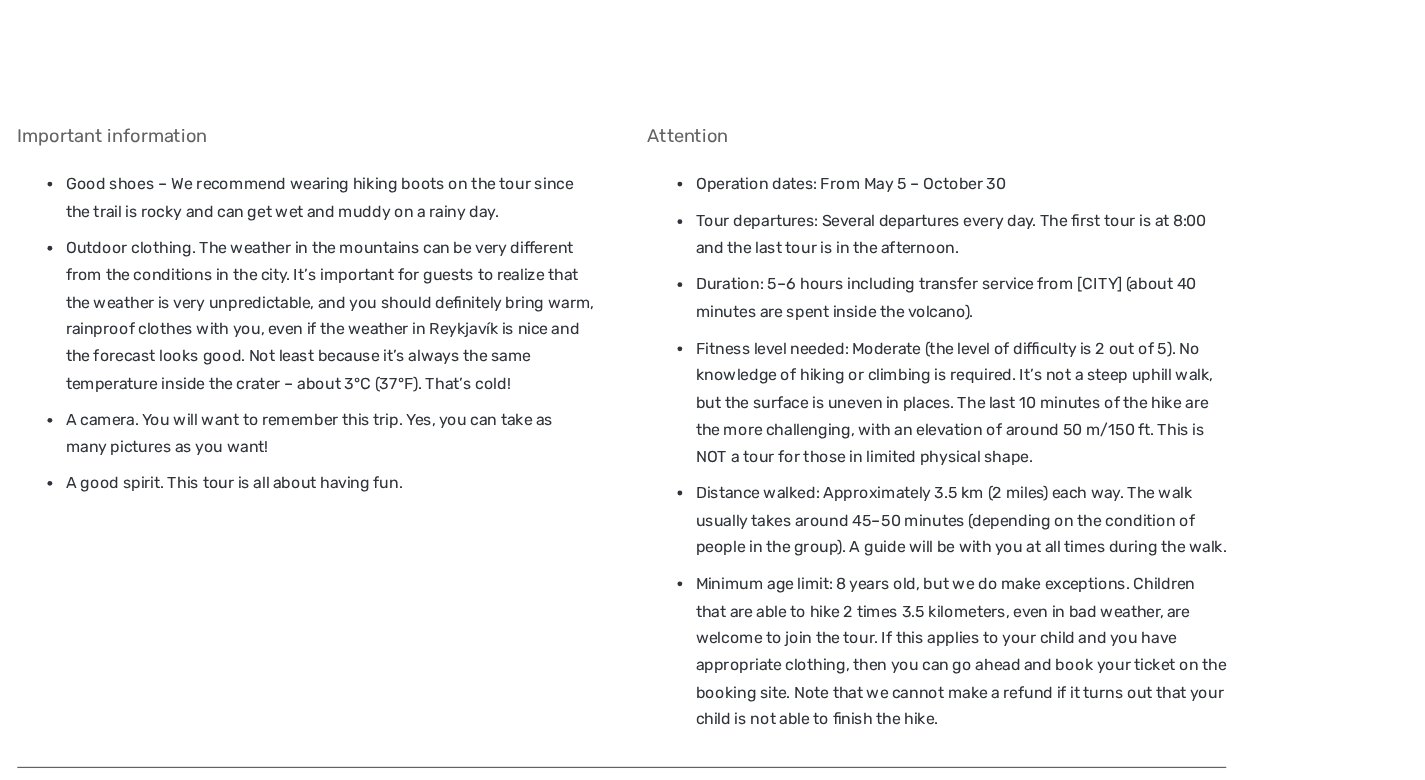 click on "Fitness level needed: Moderate (the level of difficulty is 2 out of 5). No knowledge of hiking or climbing is required. It’s not a steep uphill walk, but the surface is uneven in places. The last 10 minutes of the hike are the more challenging, with an elevation of around 50 m/150 ft. This is NOT a tour for those in limited physical shape." at bounding box center (794, 427) 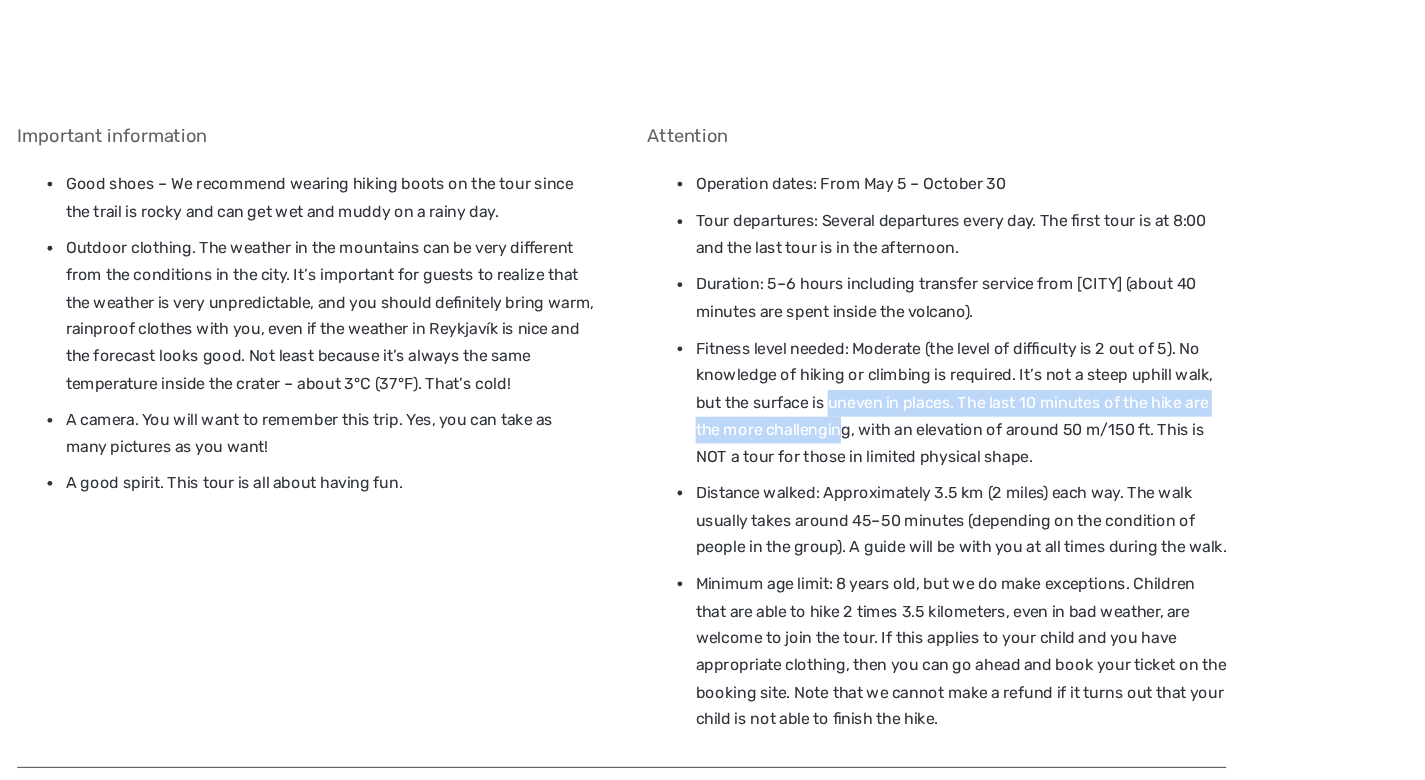 drag, startPoint x: 685, startPoint y: 312, endPoint x: 691, endPoint y: 326, distance: 15.231546 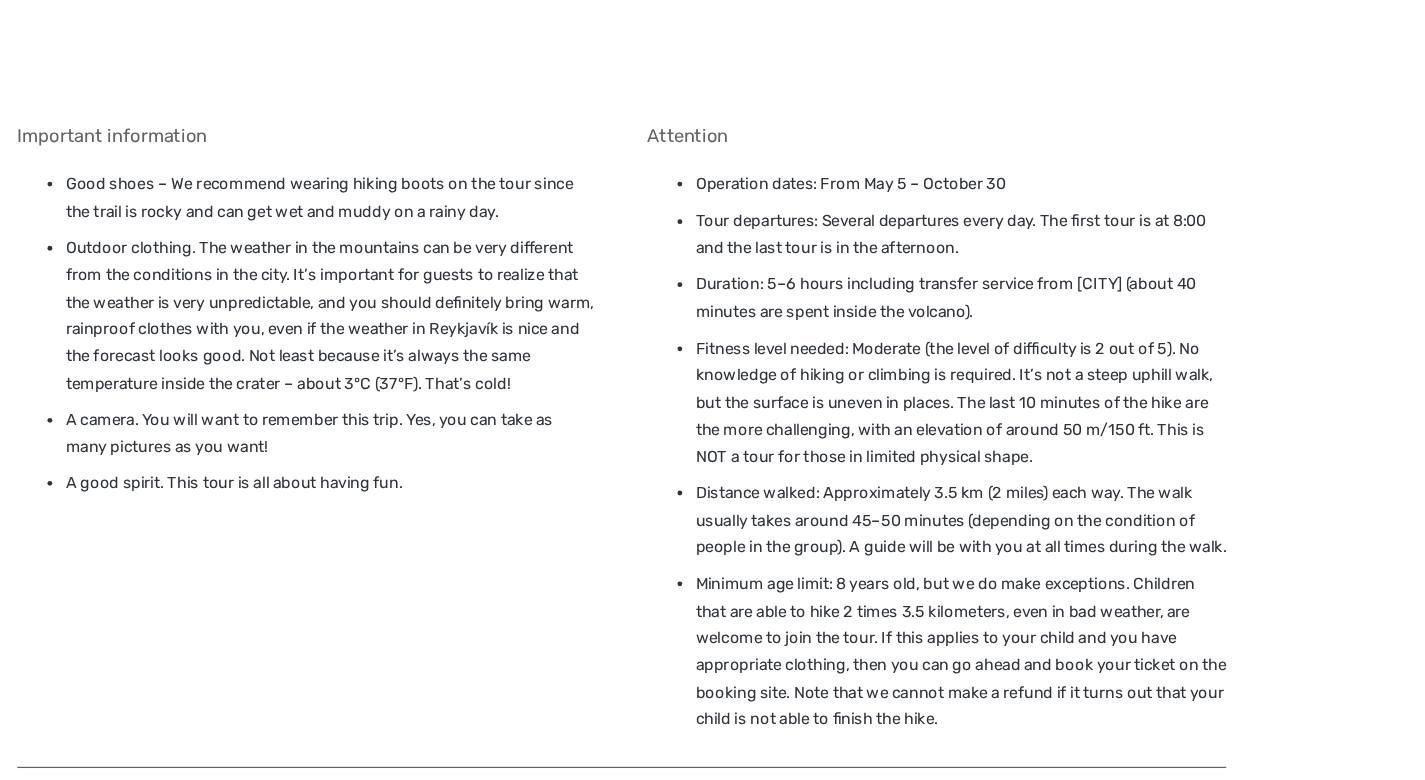 click on "Distance walked: Approximately 3.5 km (2 miles) each way. The walk usually takes around 45–50 minutes (depending on the condition of people in the group). A guide will be with you at all times during the walk." at bounding box center (794, 523) 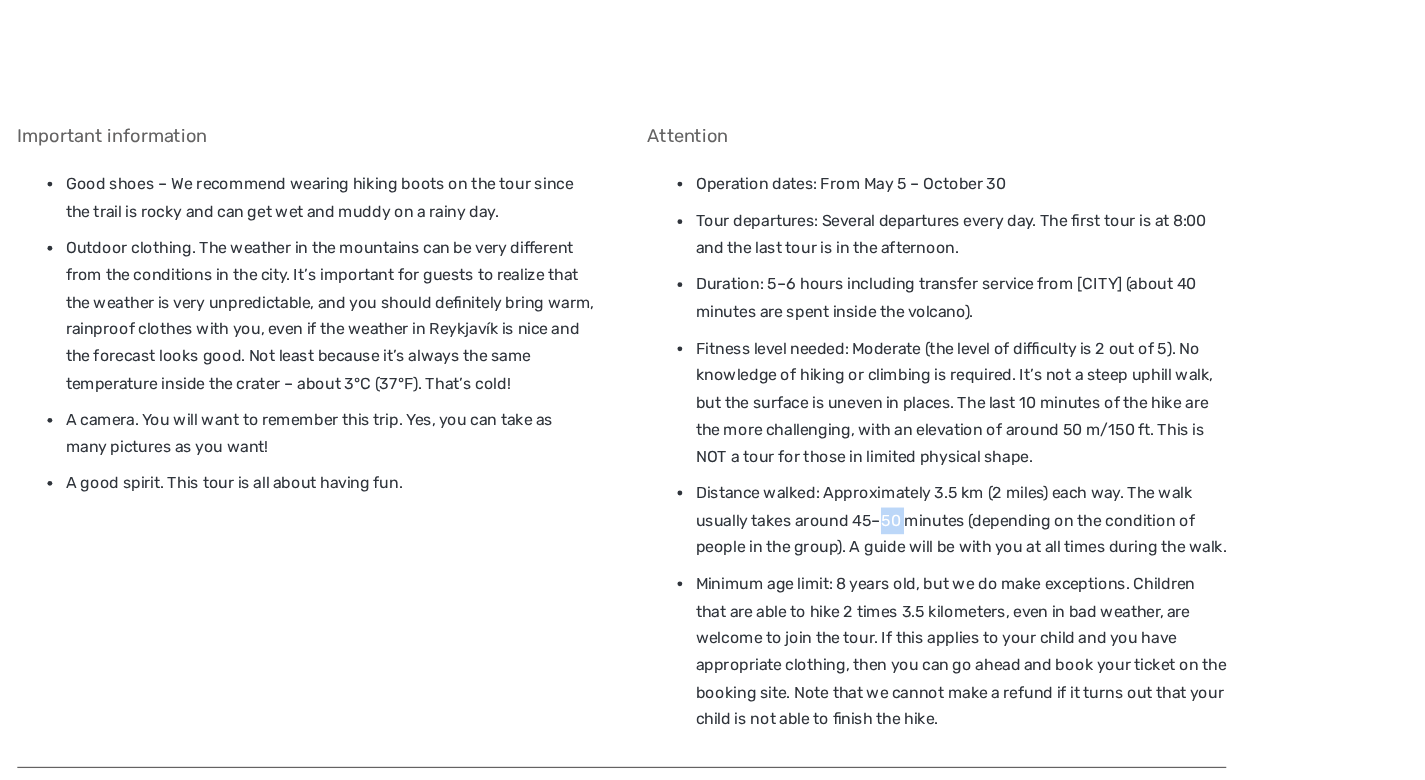 click on "Distance walked: Approximately 3.5 km (2 miles) each way. The walk usually takes around 45–50 minutes (depending on the condition of people in the group). A guide will be with you at all times during the walk." at bounding box center [794, 523] 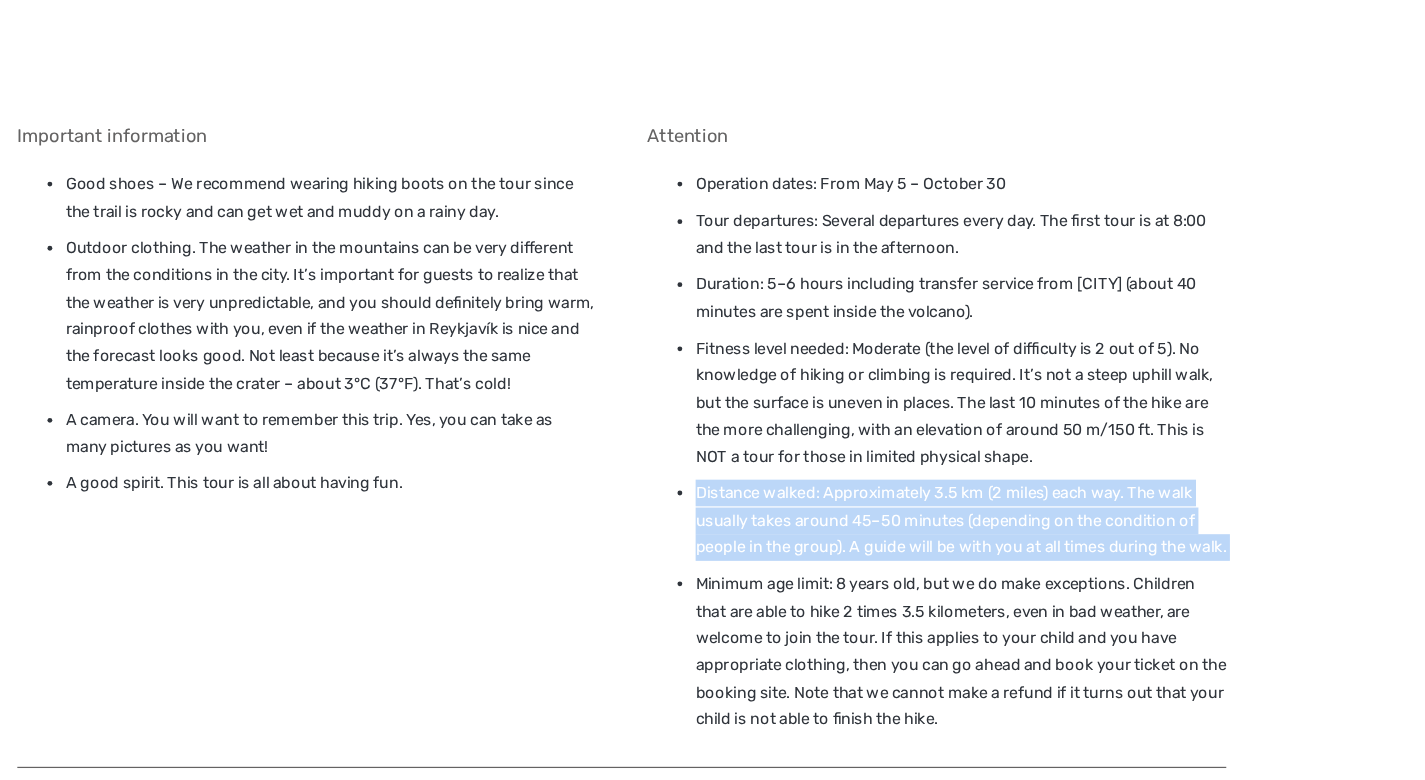 click on "Distance walked: Approximately 3.5 km (2 miles) each way. The walk usually takes around 45–50 minutes (depending on the condition of people in the group). A guide will be with you at all times during the walk." at bounding box center [794, 523] 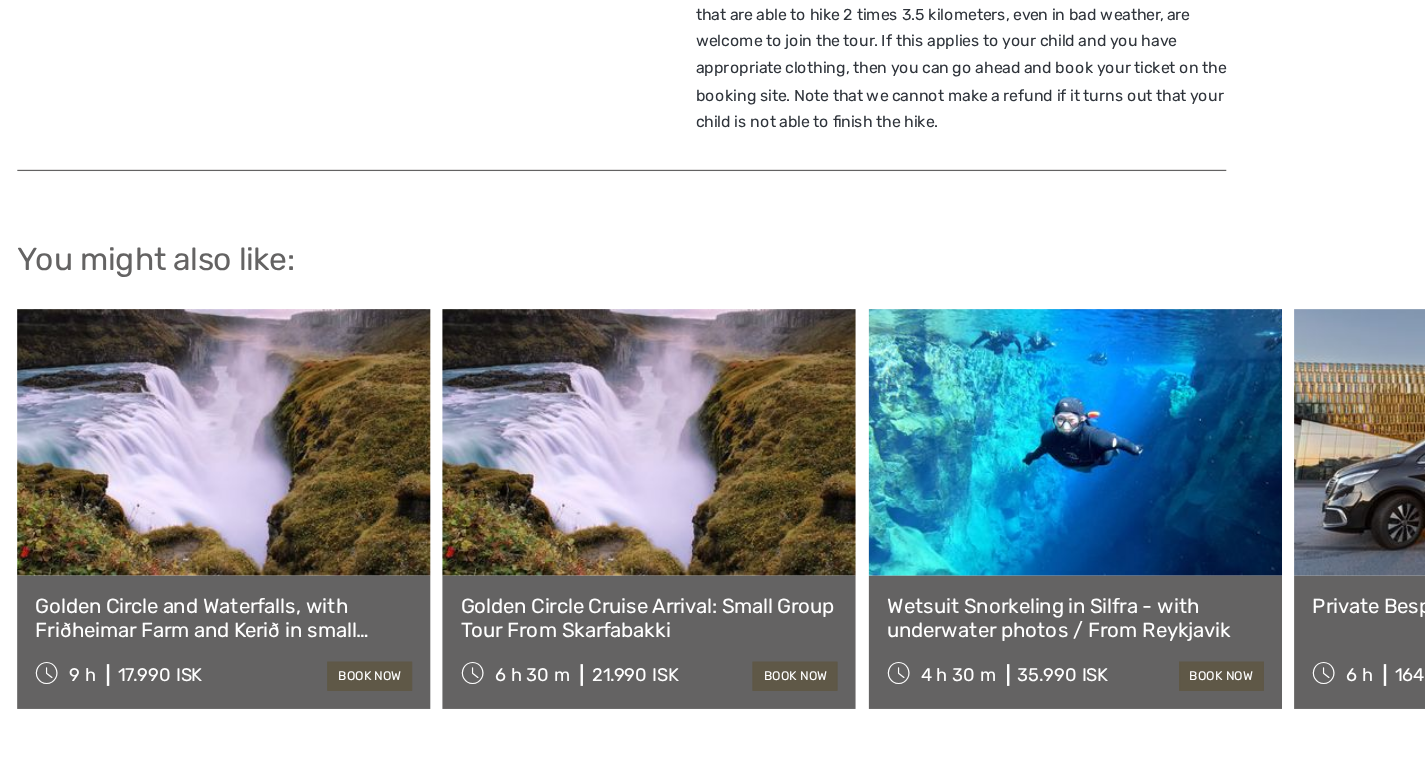 scroll, scrollTop: 2230, scrollLeft: 0, axis: vertical 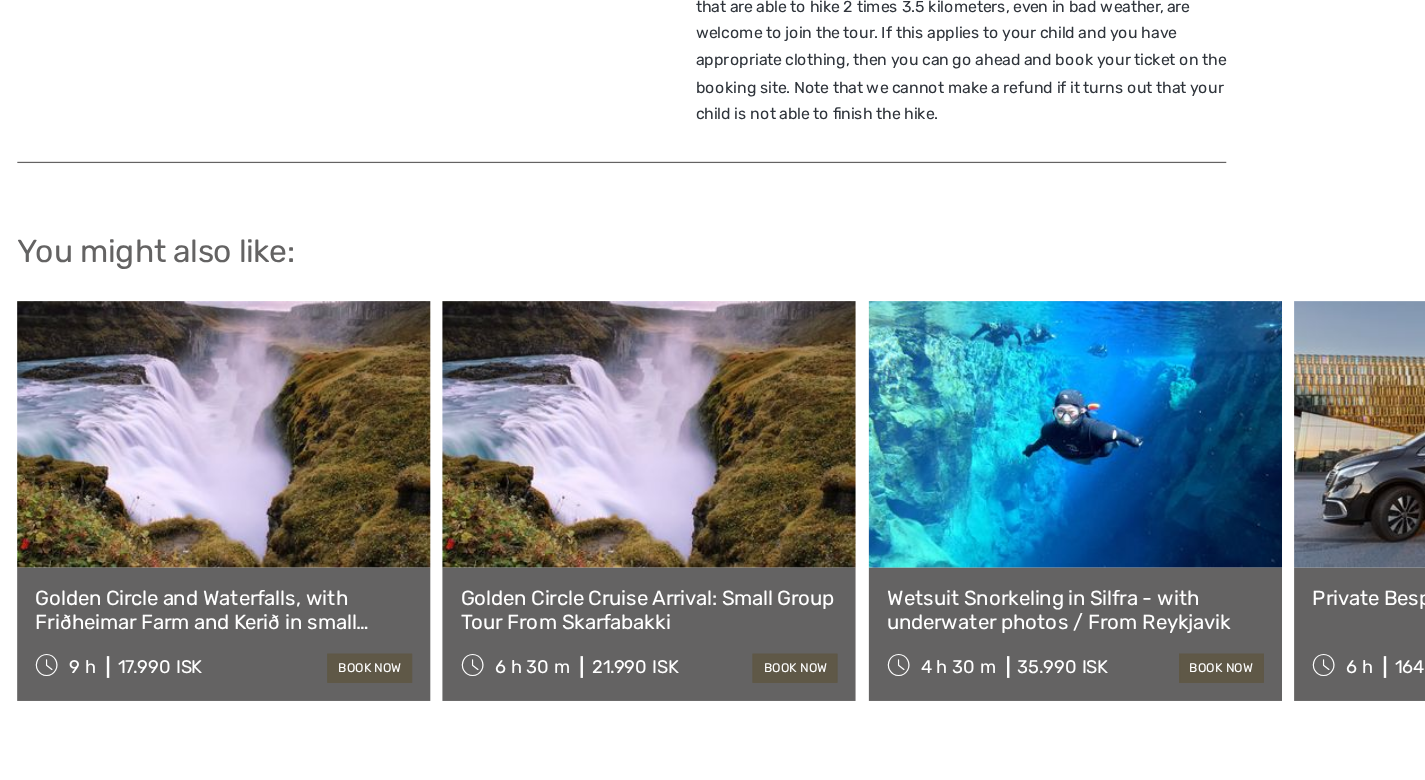 click on "Golden Circle and Waterfalls, with Friðheimar Farm and Kerið in small group" at bounding box center (185, 640) 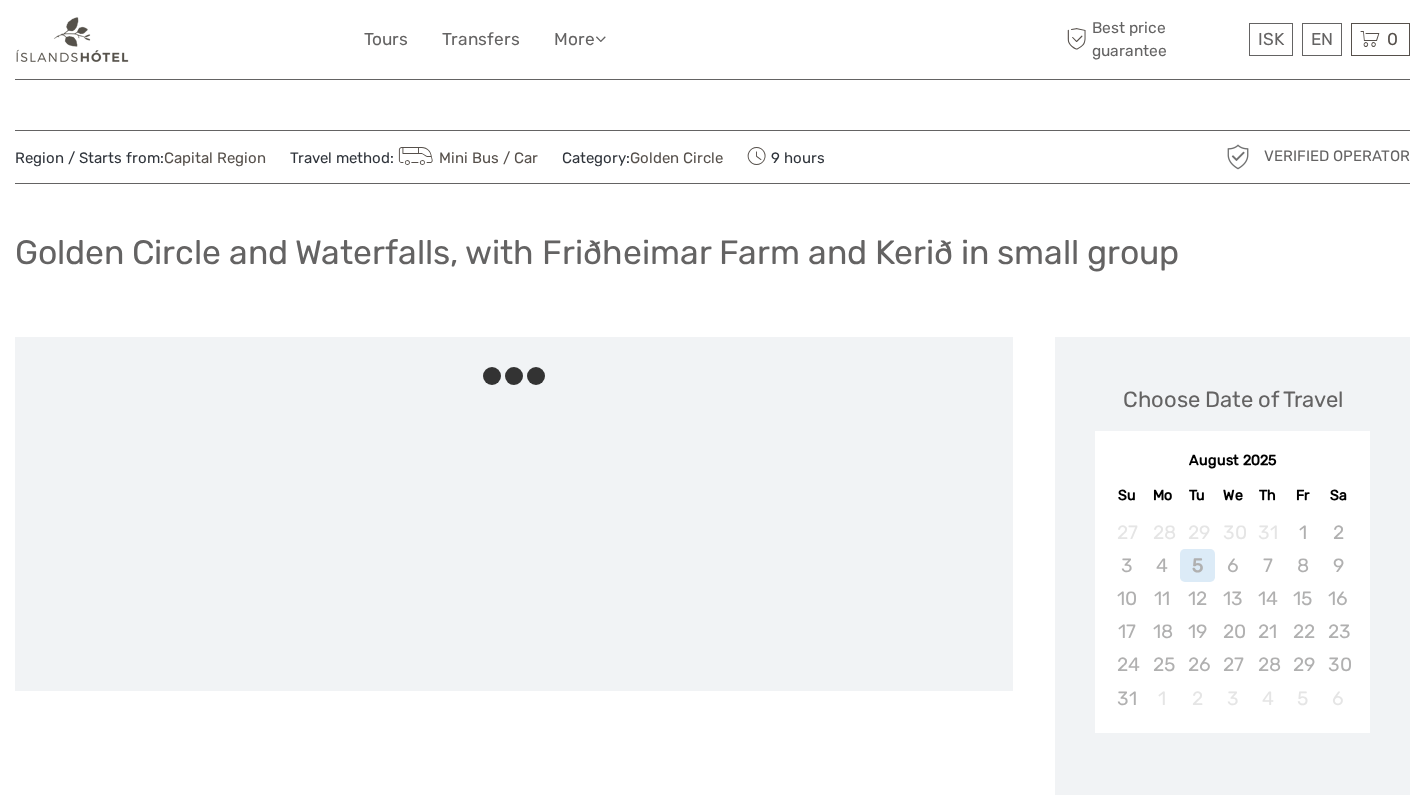 scroll, scrollTop: 0, scrollLeft: 0, axis: both 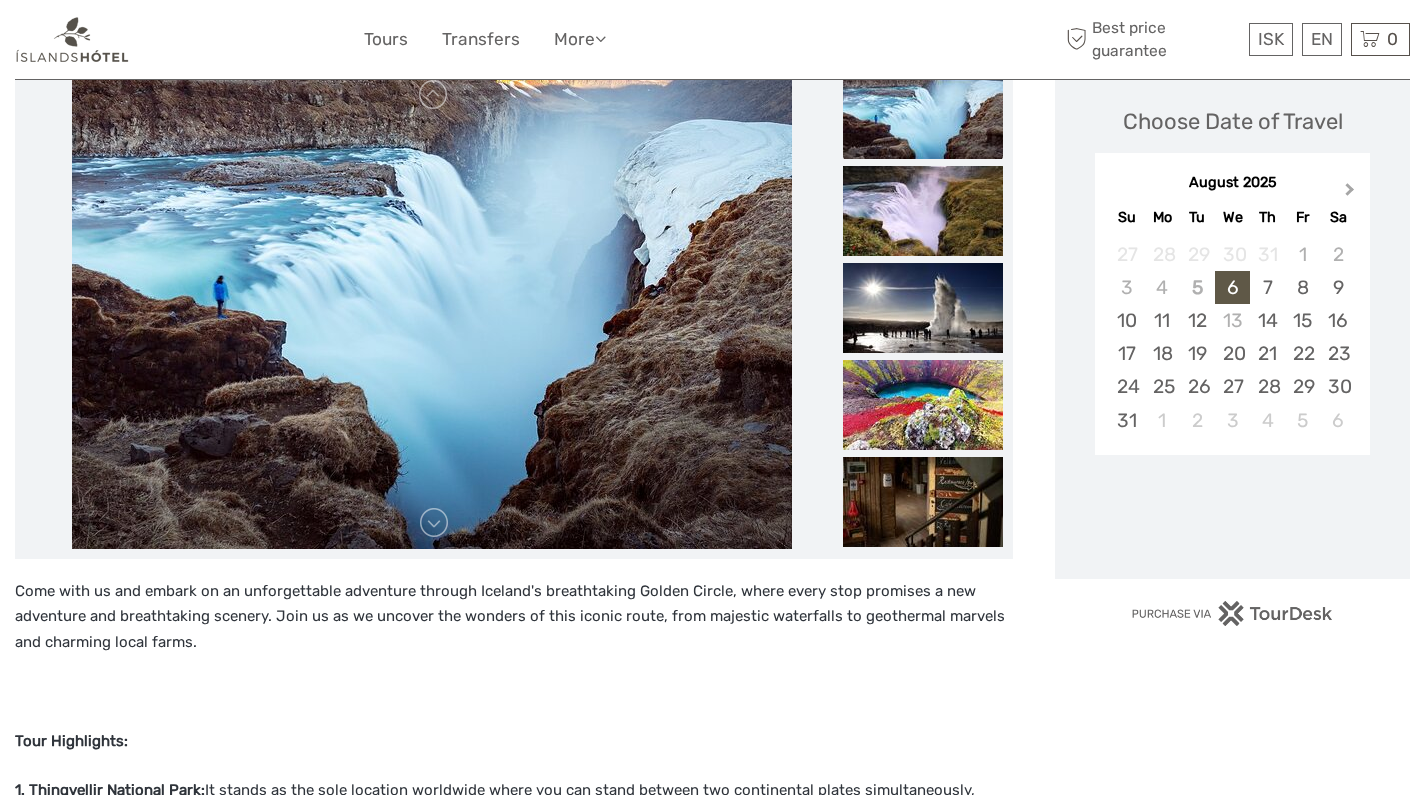click on "Next Month" at bounding box center [1350, 193] 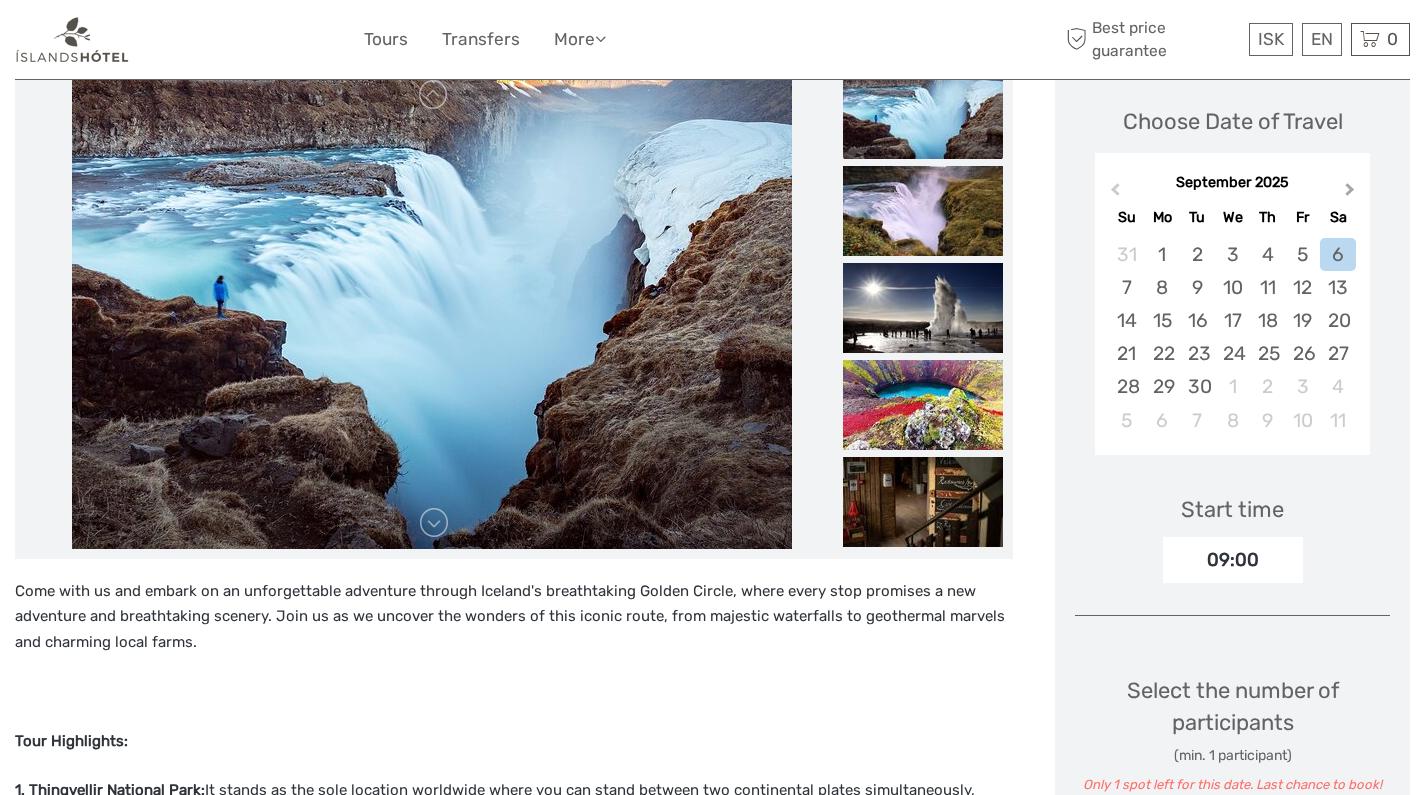 scroll, scrollTop: 0, scrollLeft: 0, axis: both 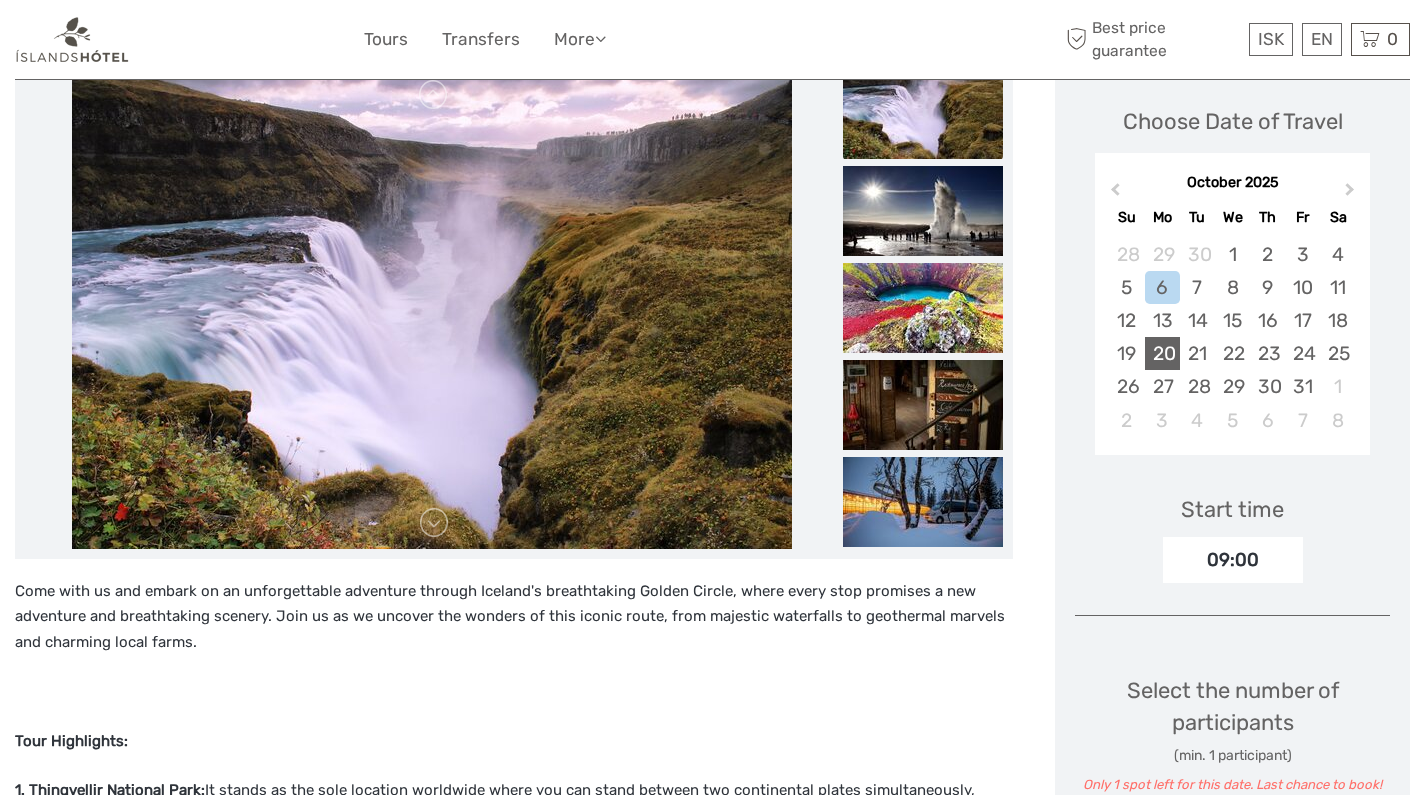 click on "20" at bounding box center (1162, 353) 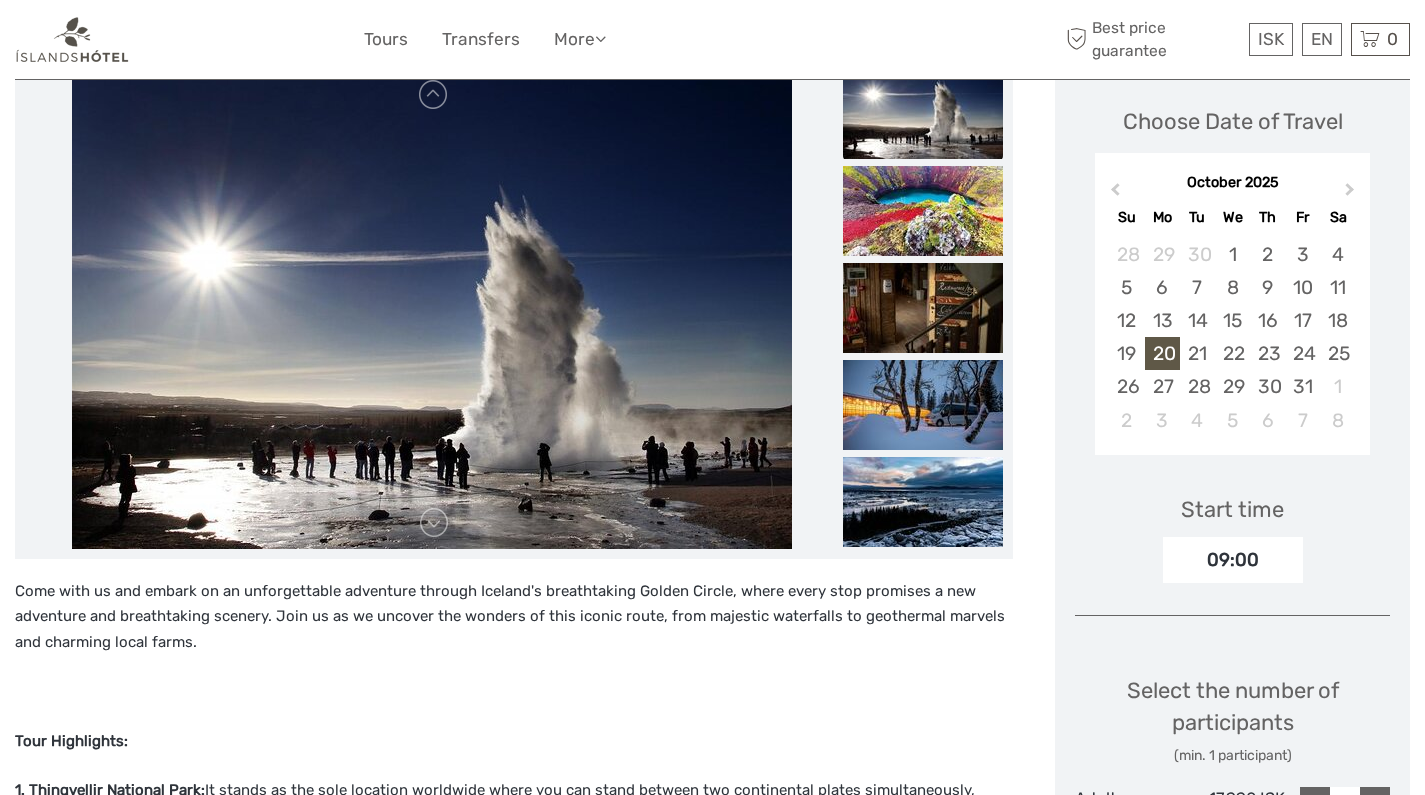 click at bounding box center (923, 114) 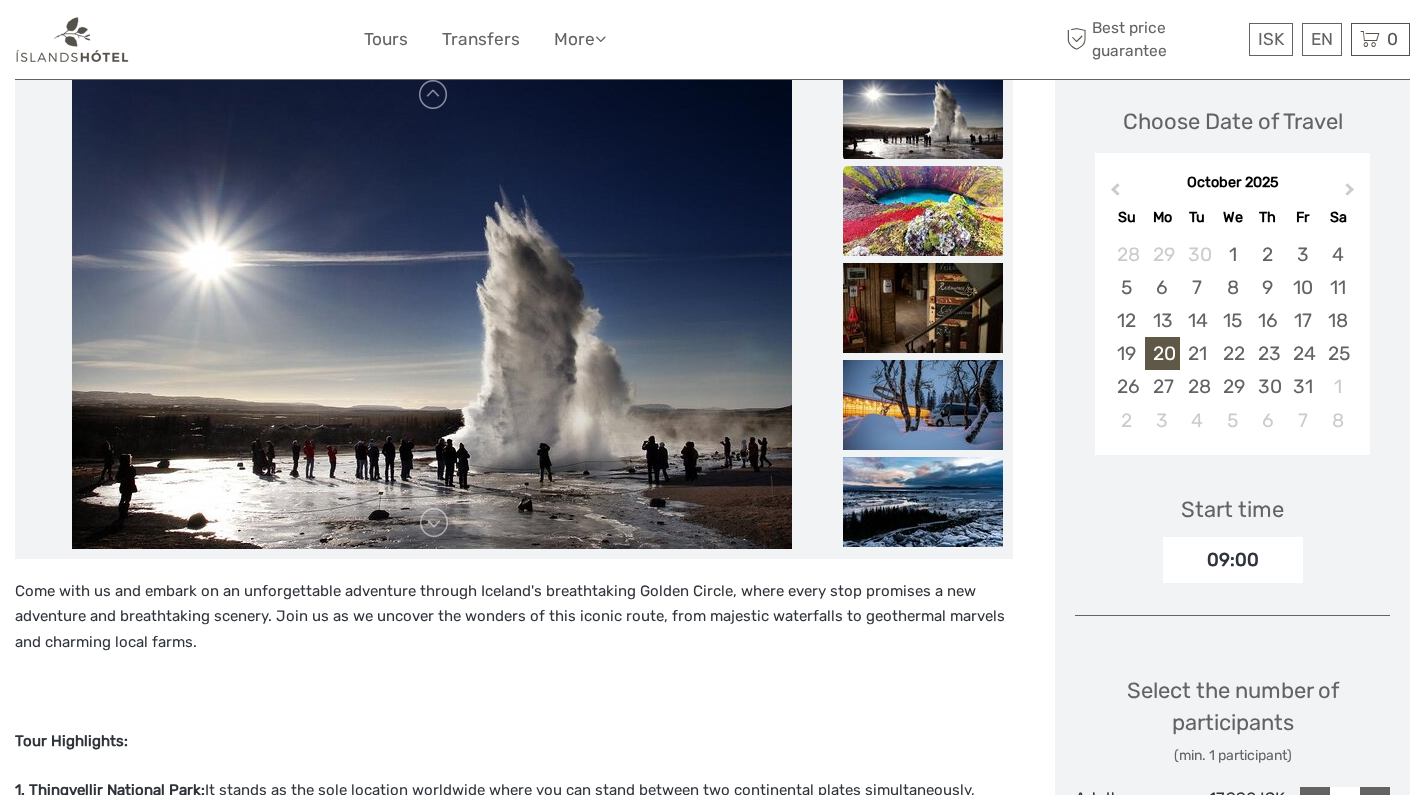 click at bounding box center (923, 211) 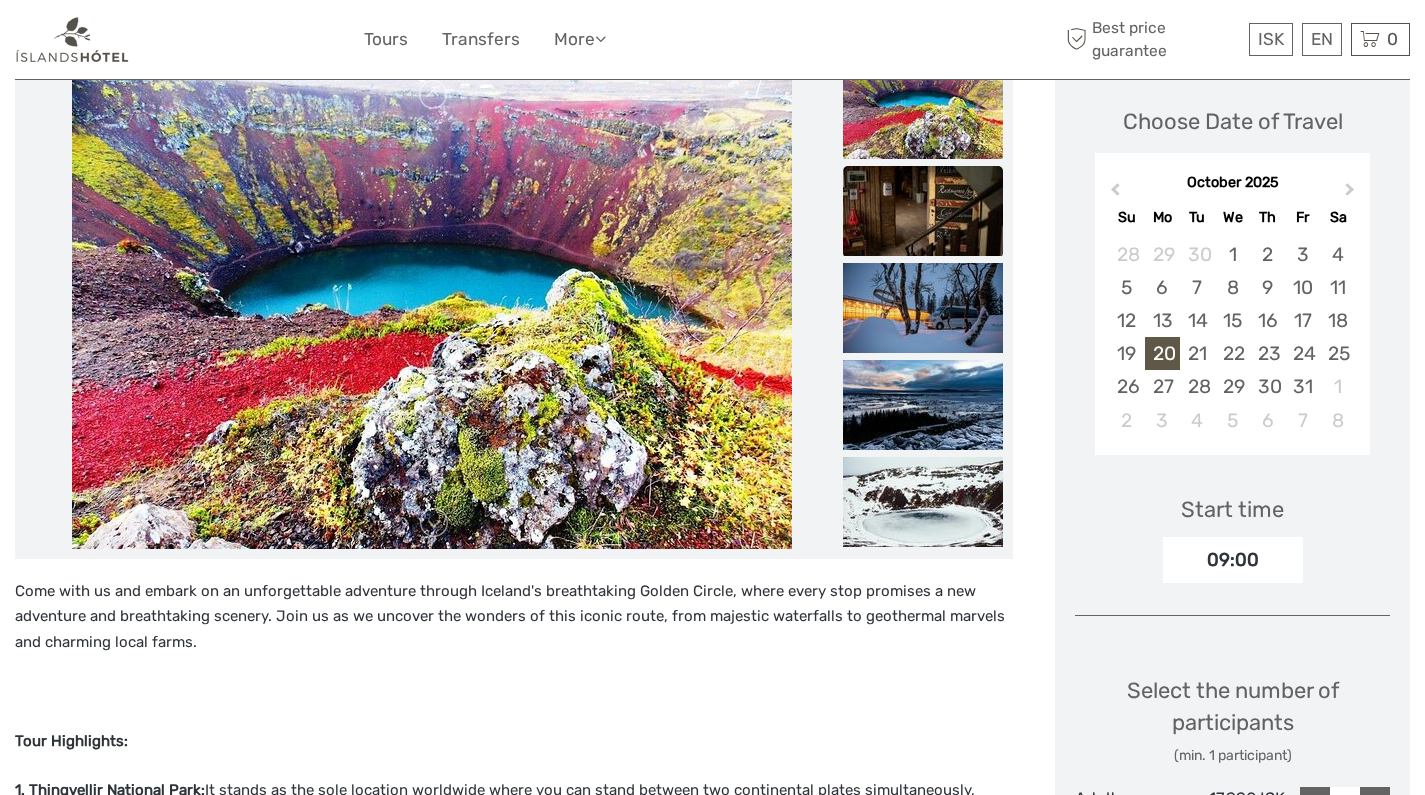 click at bounding box center (923, 211) 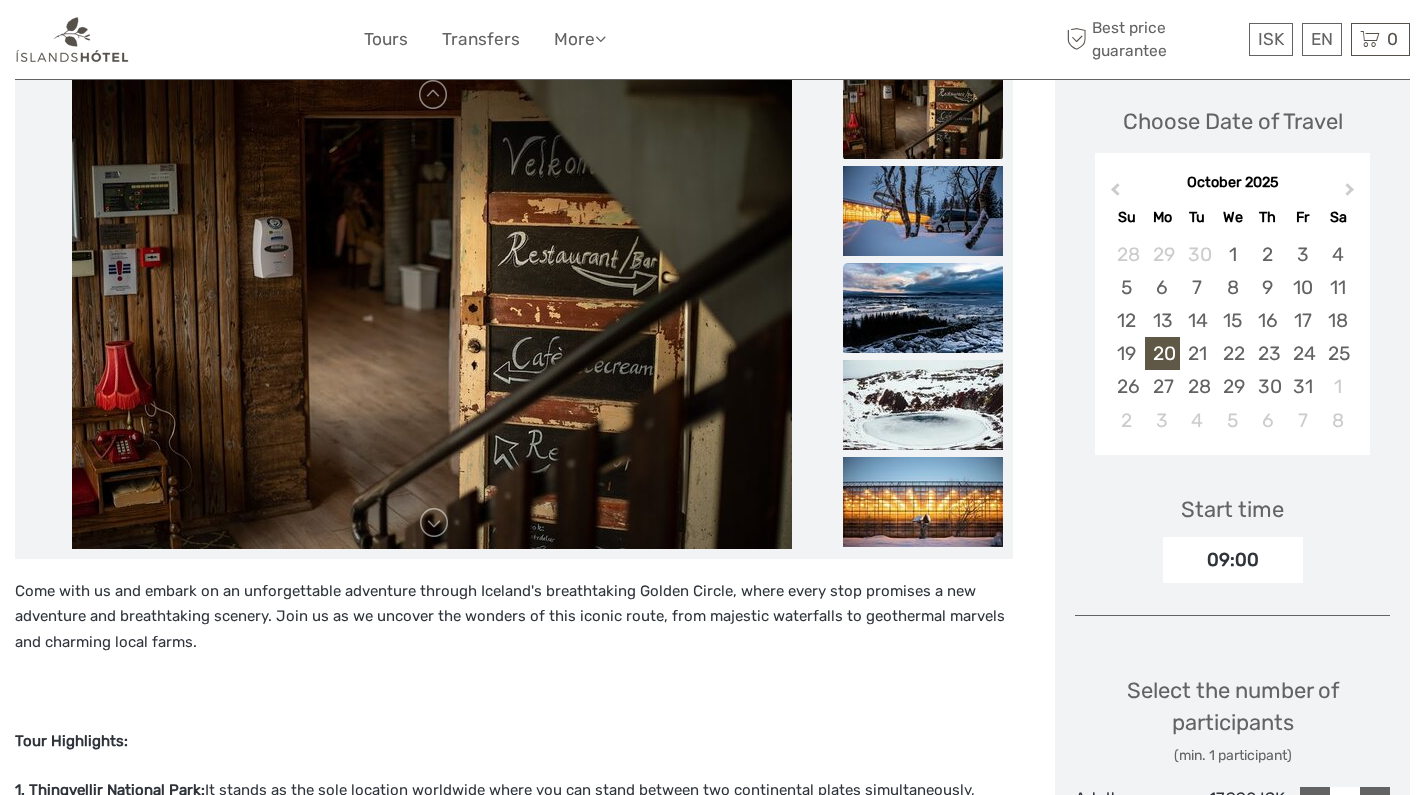 click at bounding box center (923, 308) 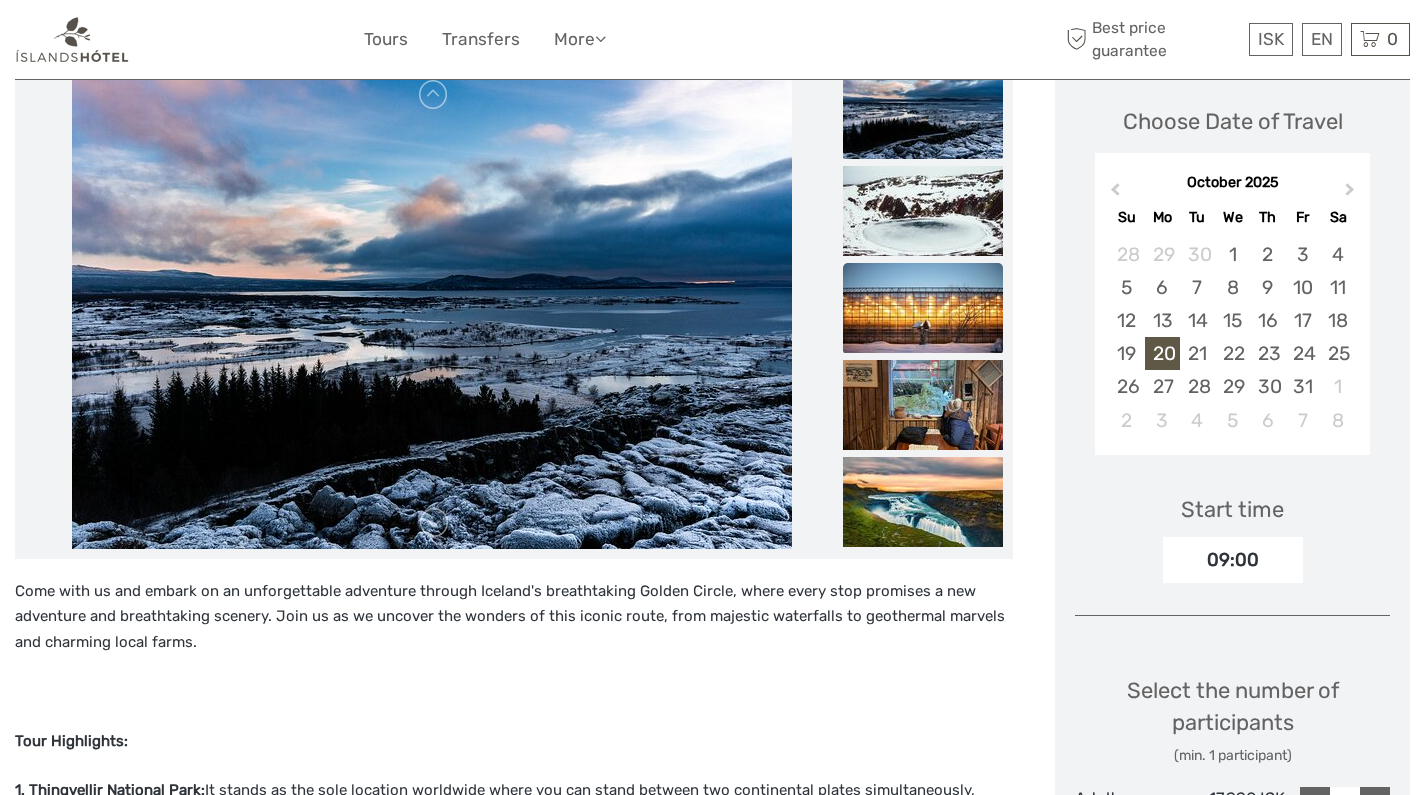 click at bounding box center (923, 308) 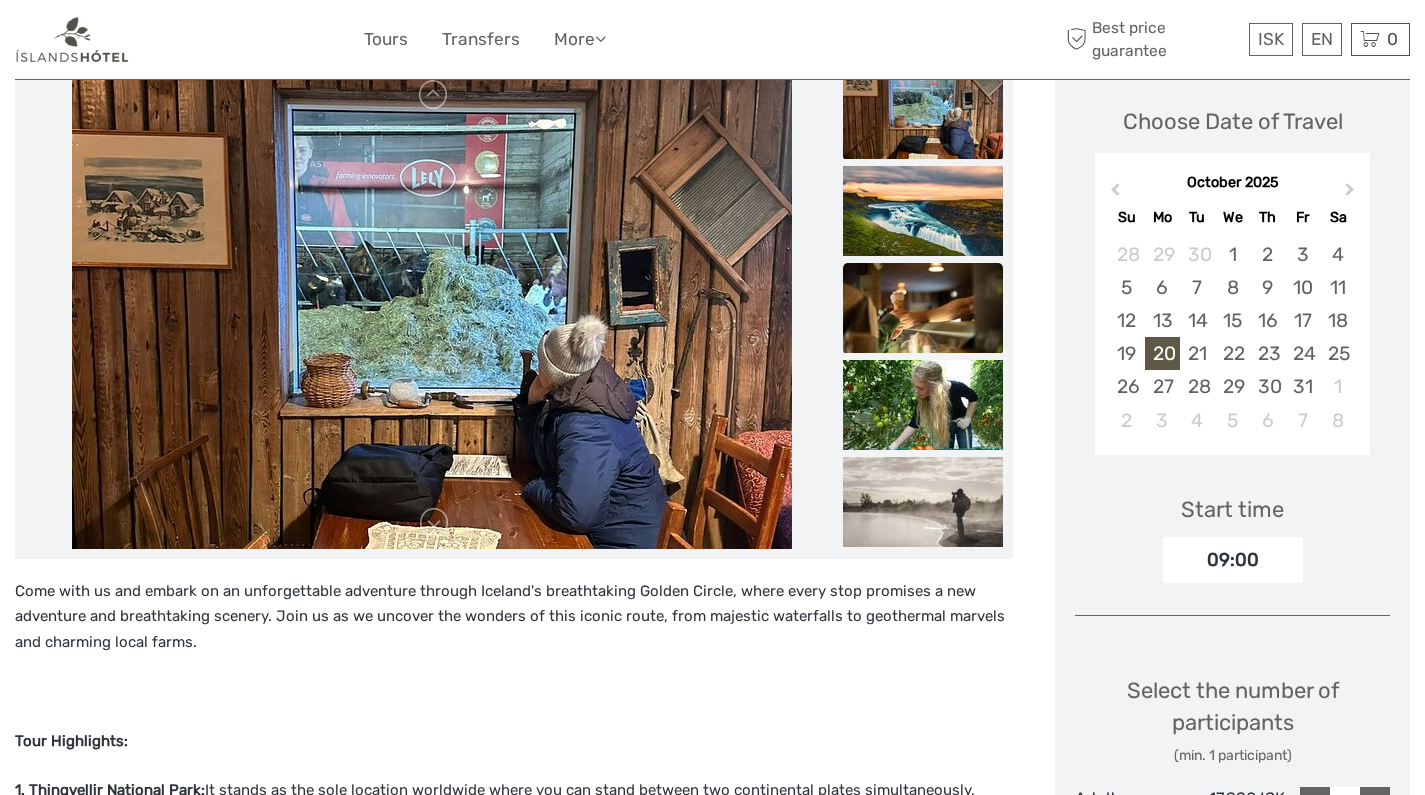 click at bounding box center (923, 308) 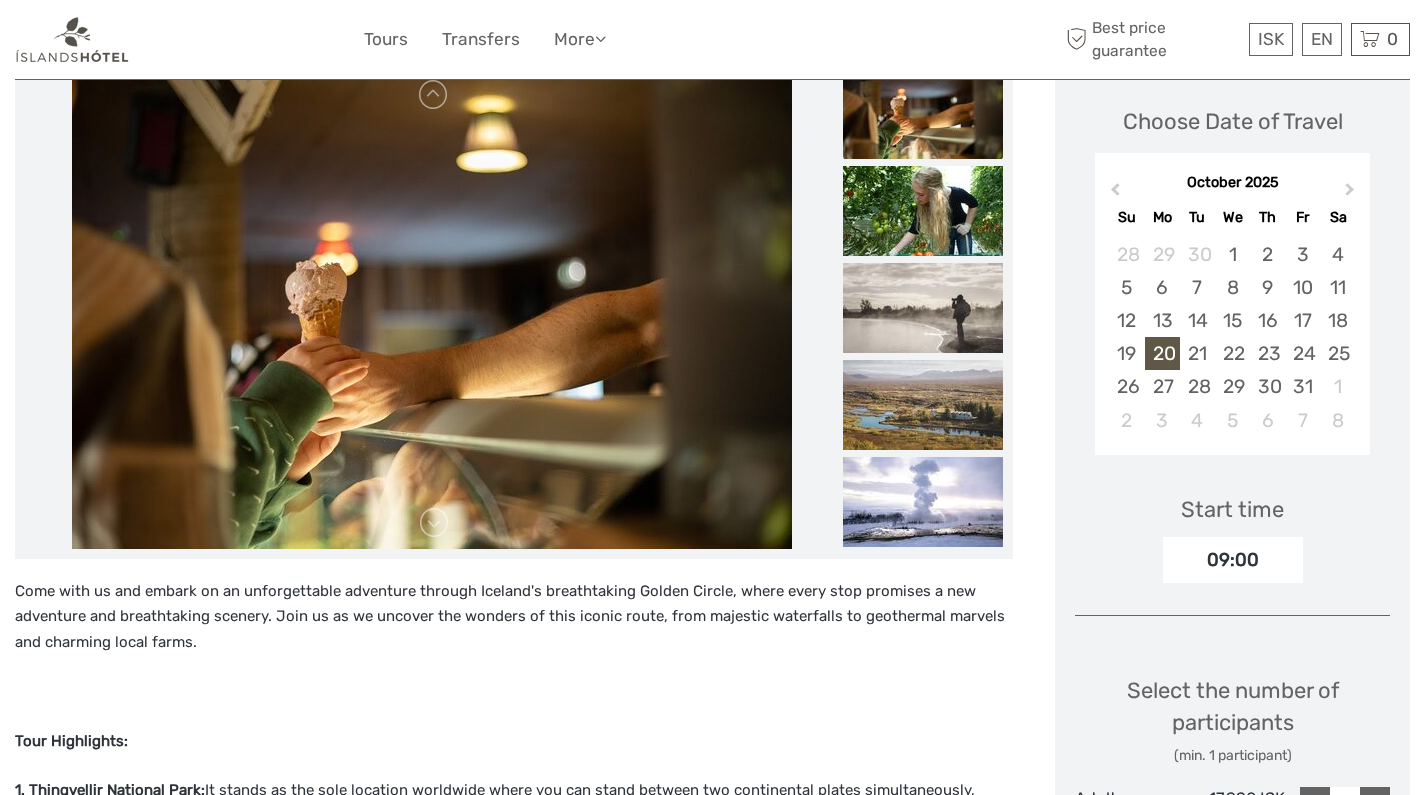 click at bounding box center (923, 308) 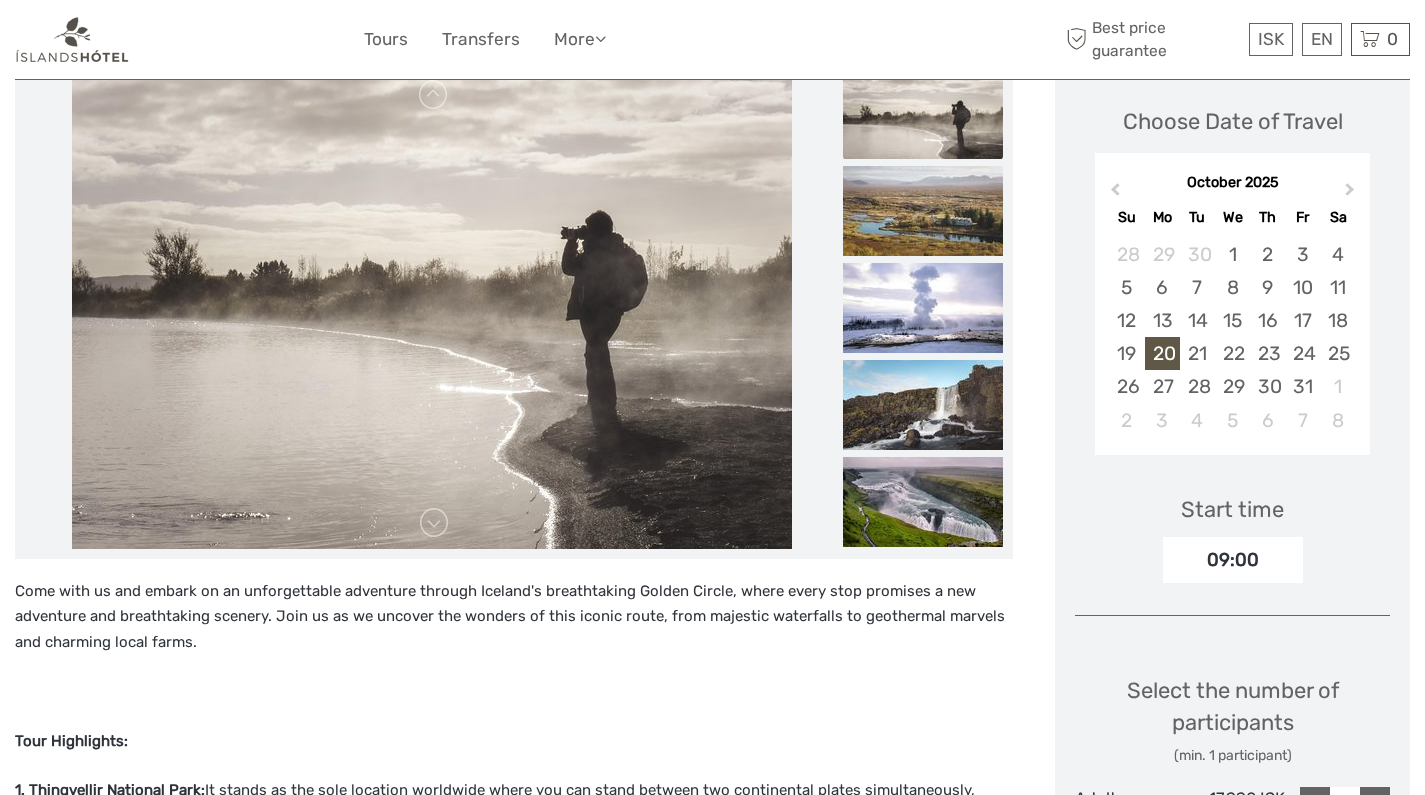 click at bounding box center [923, 308] 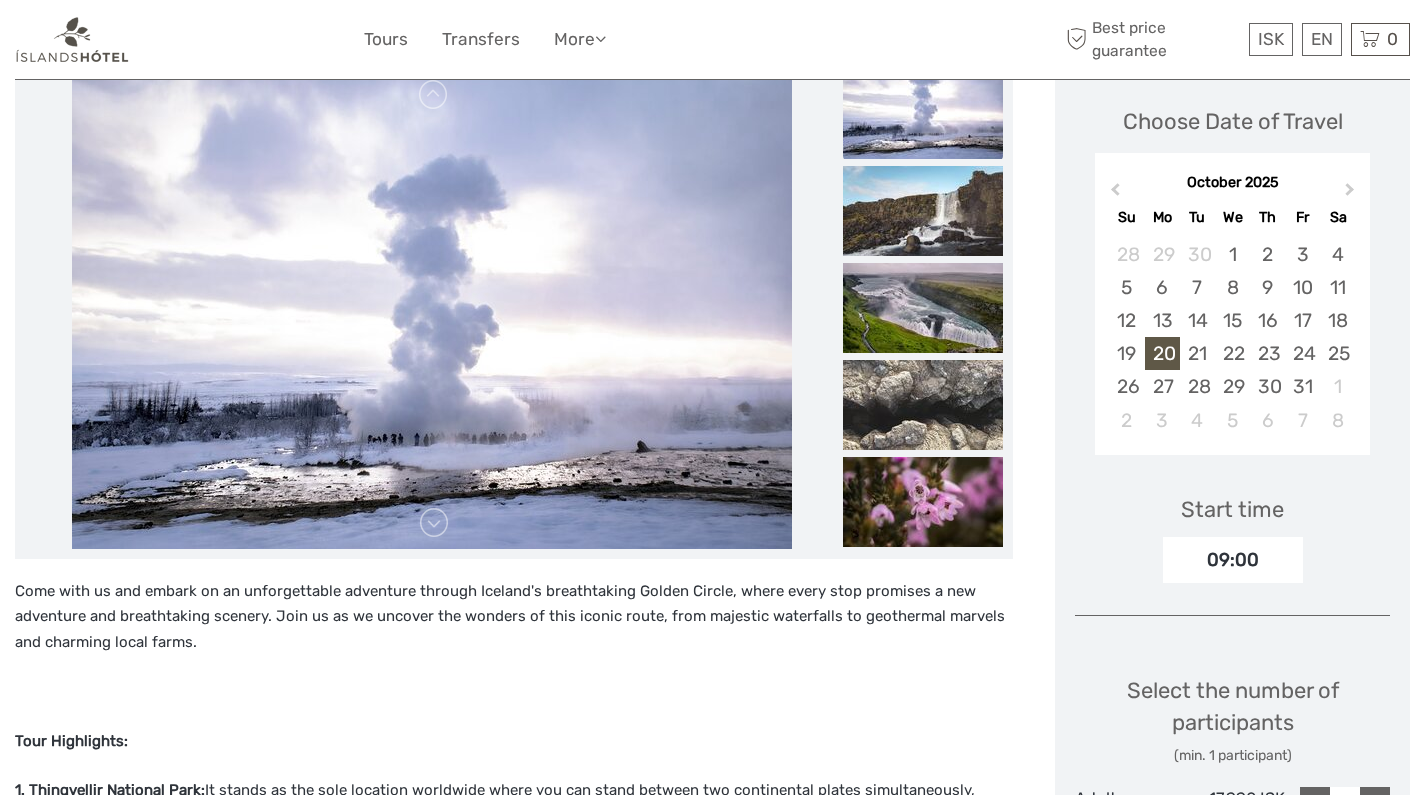 click at bounding box center [923, 308] 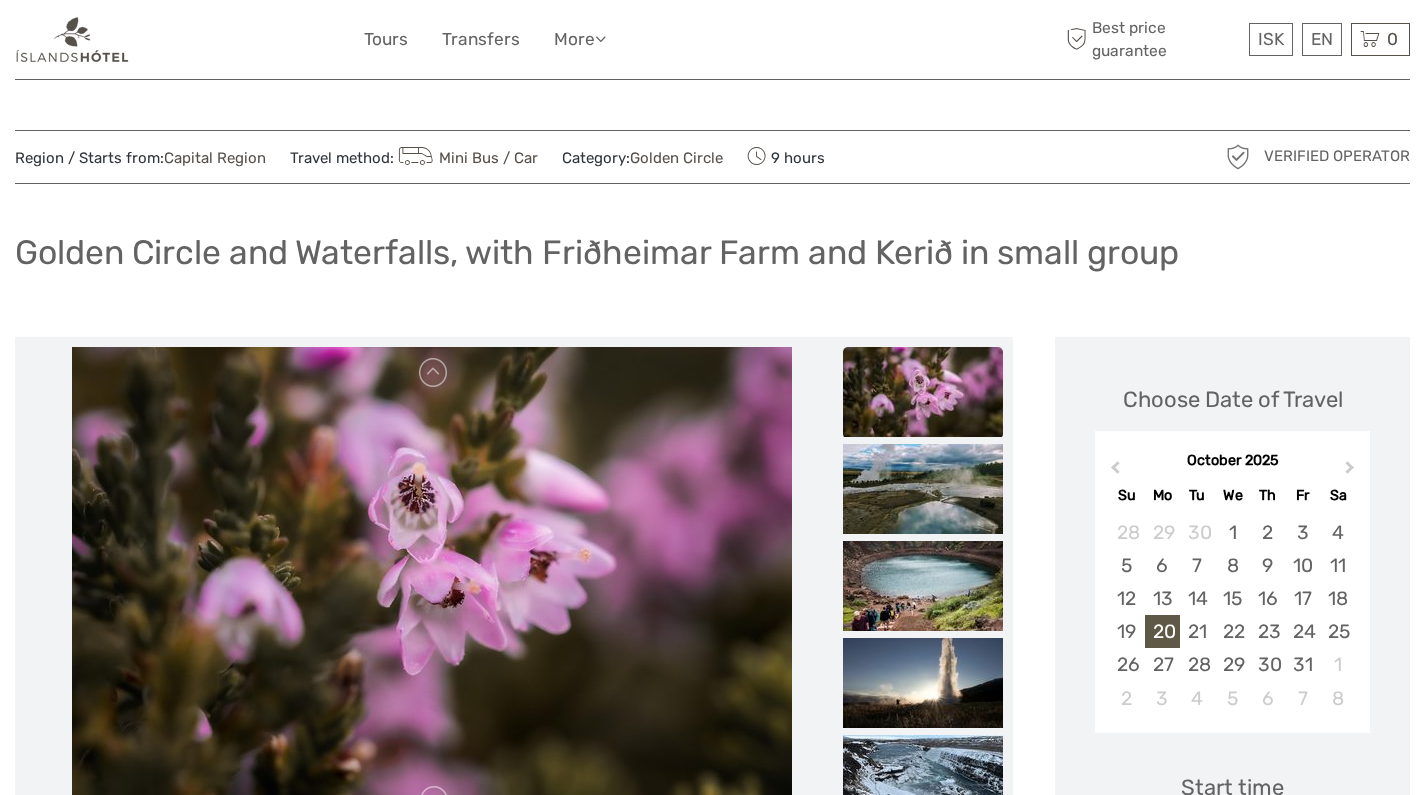 scroll, scrollTop: 0, scrollLeft: 0, axis: both 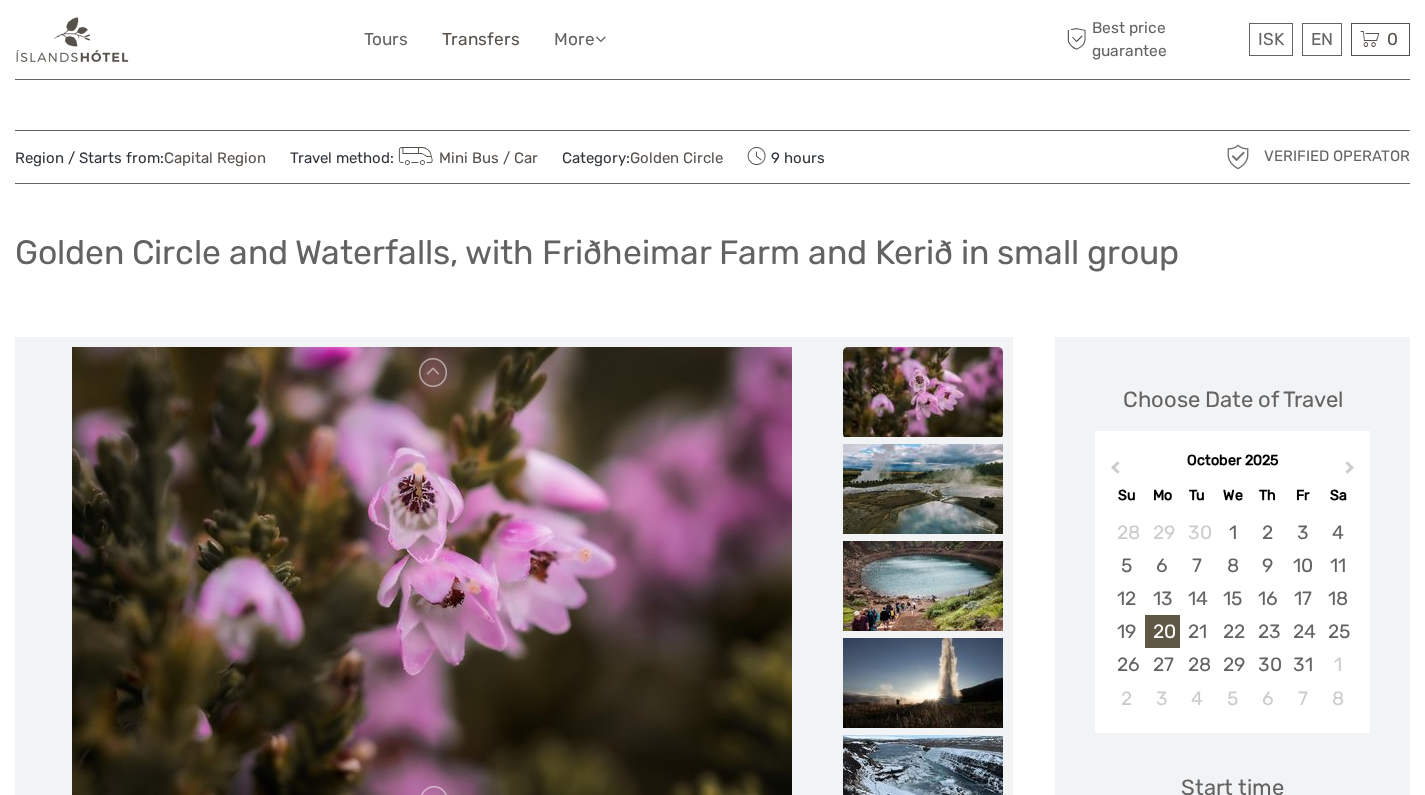 click on "Transfers" at bounding box center [481, 39] 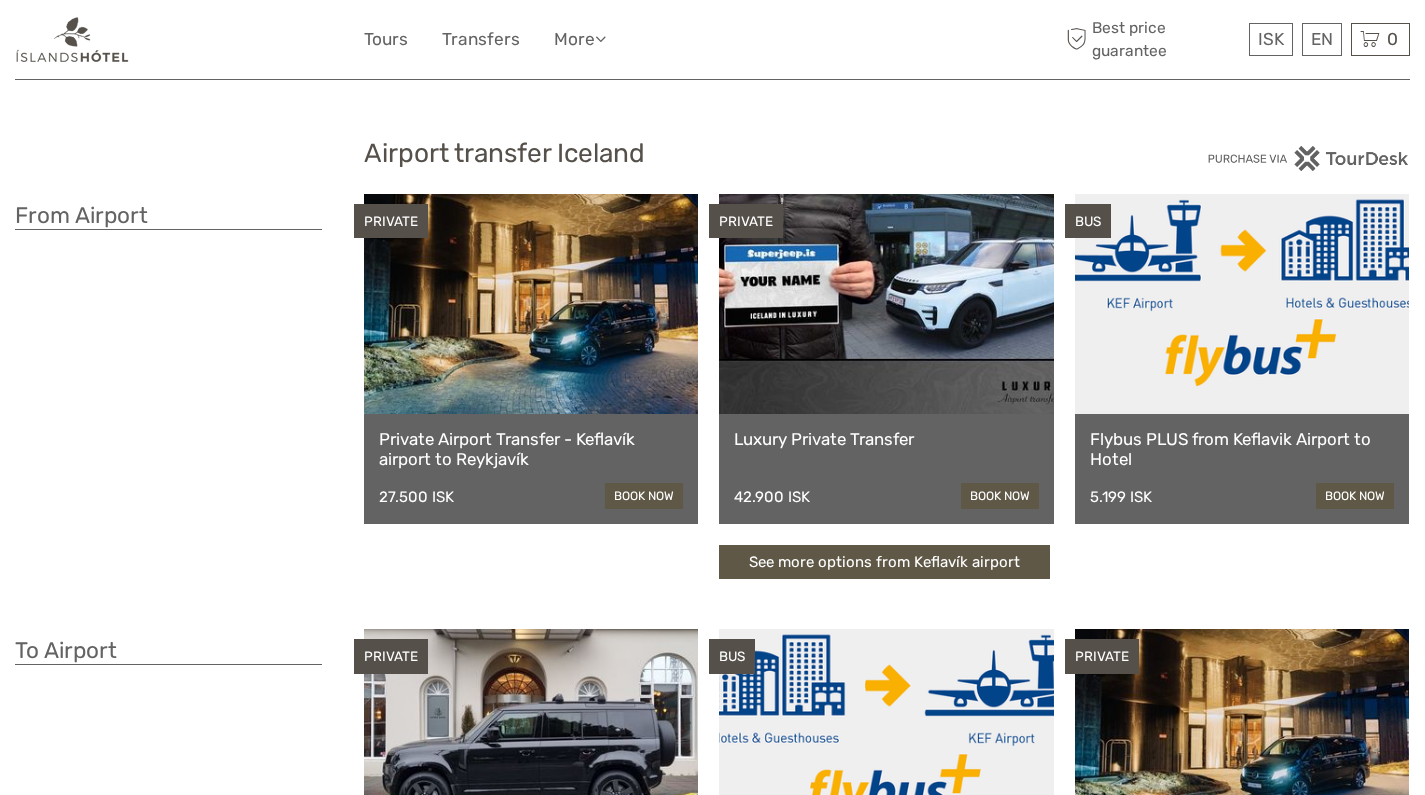 scroll, scrollTop: 0, scrollLeft: 0, axis: both 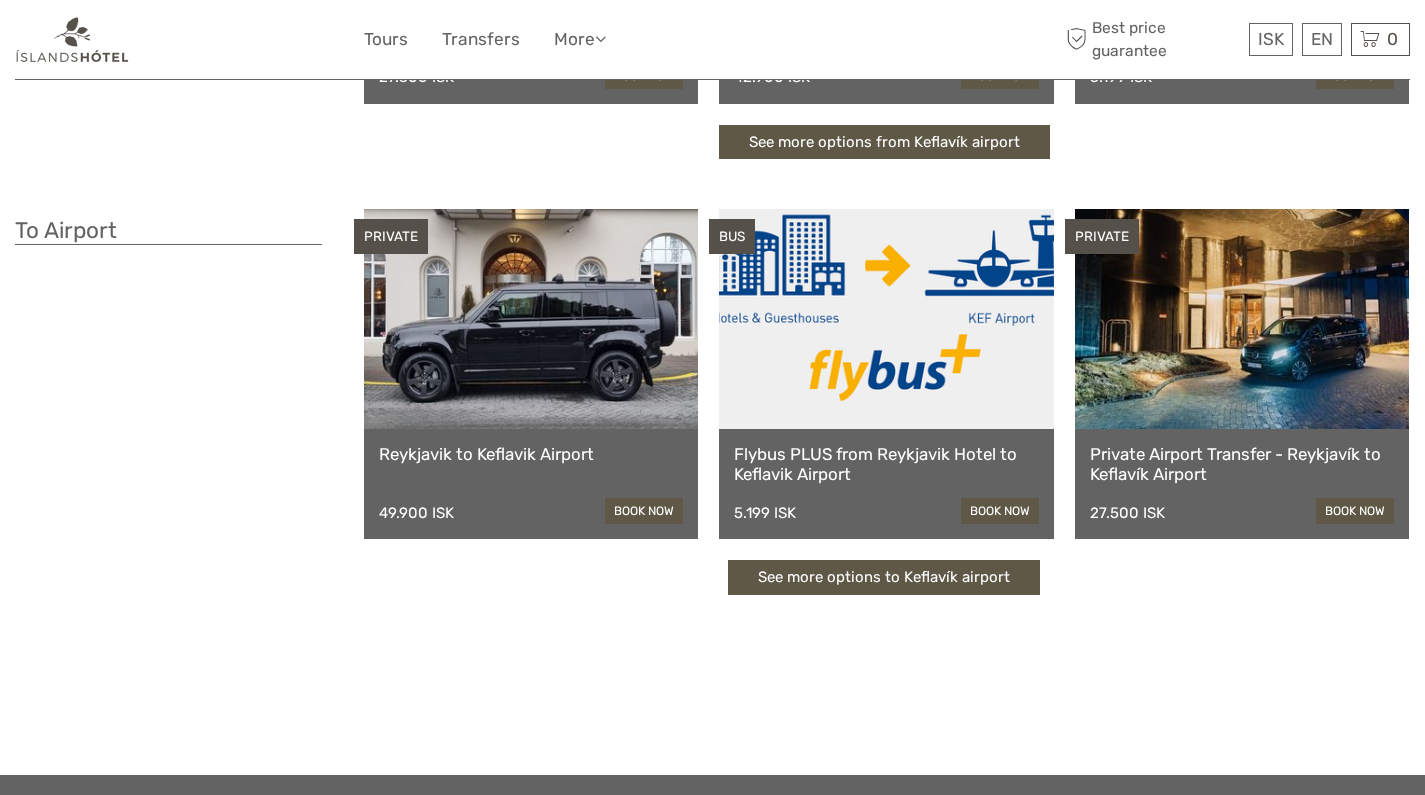 click on "Flybus PLUS from Reykjavik Hotel to Keflavik Airport" at bounding box center [886, 464] 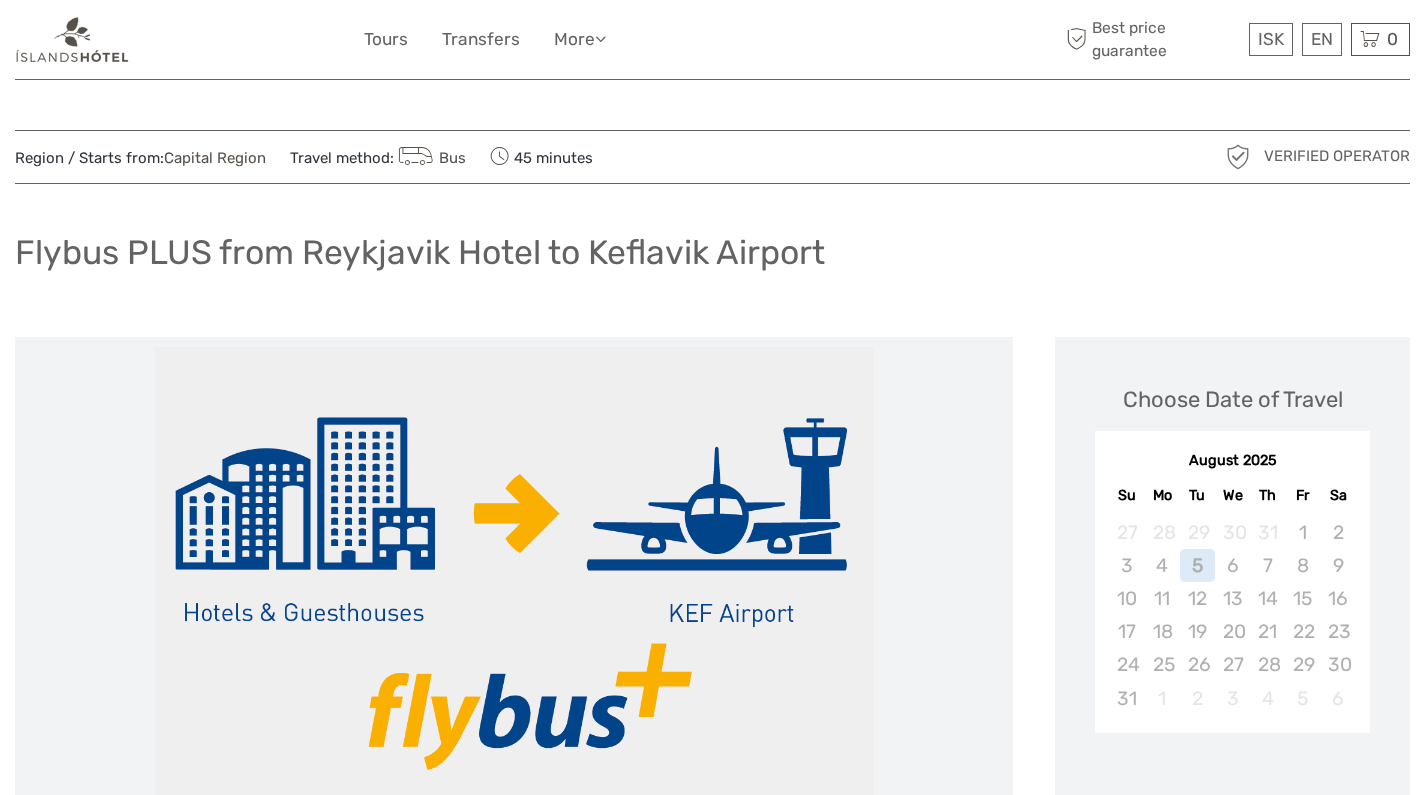 scroll, scrollTop: 0, scrollLeft: 0, axis: both 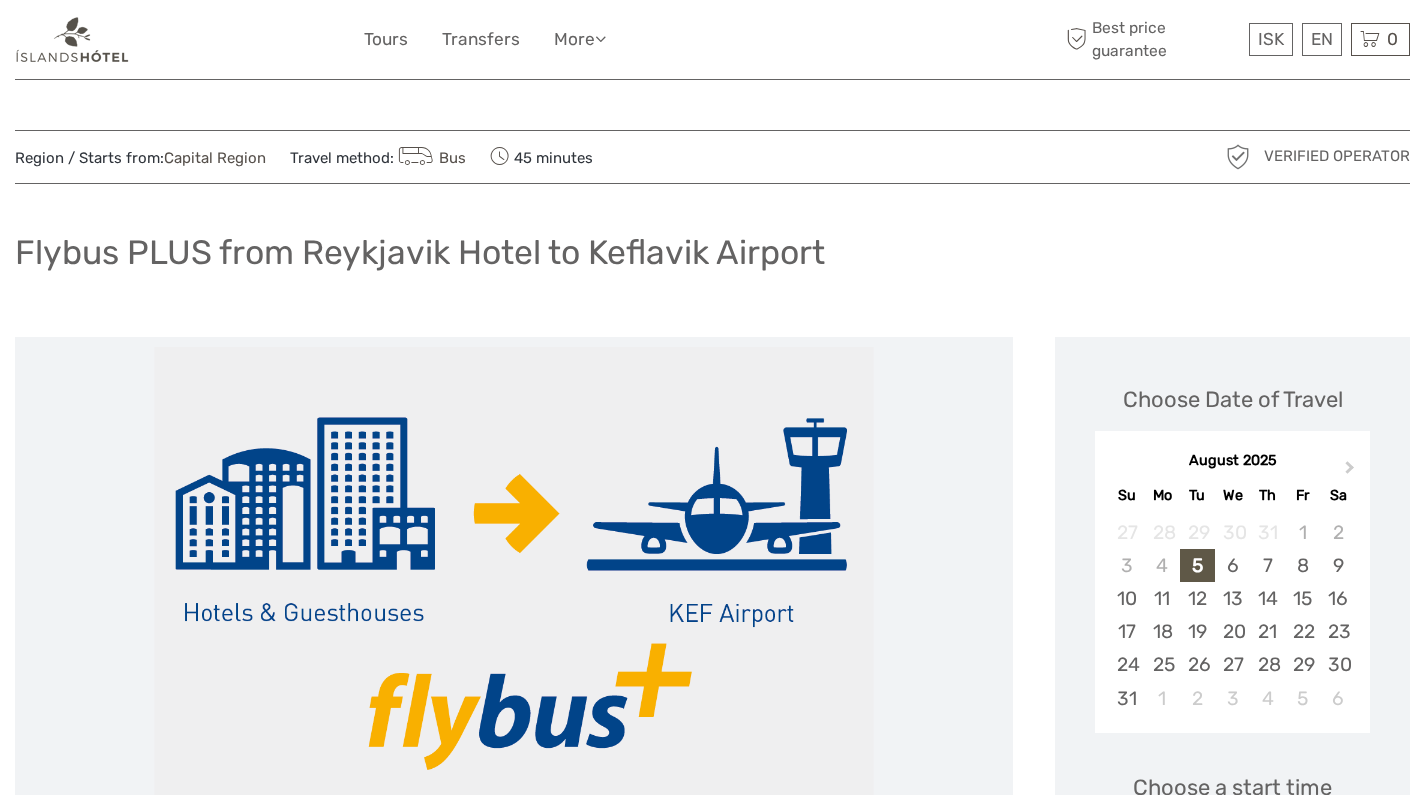 click at bounding box center (923, 396) 